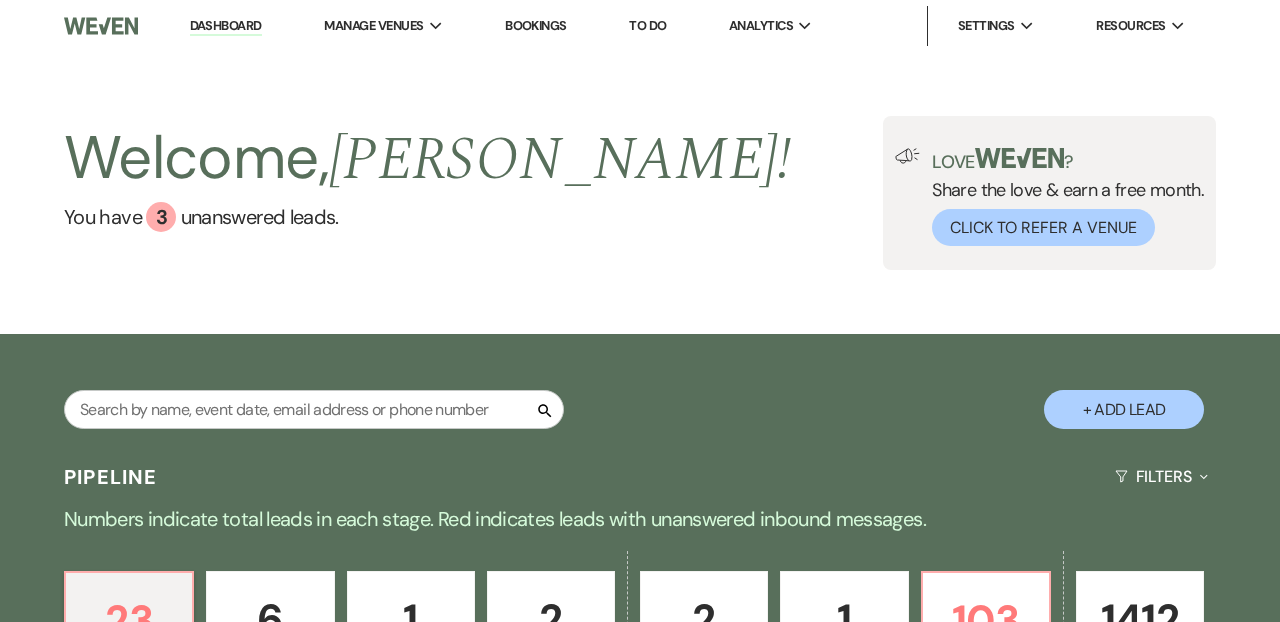 scroll, scrollTop: 0, scrollLeft: 0, axis: both 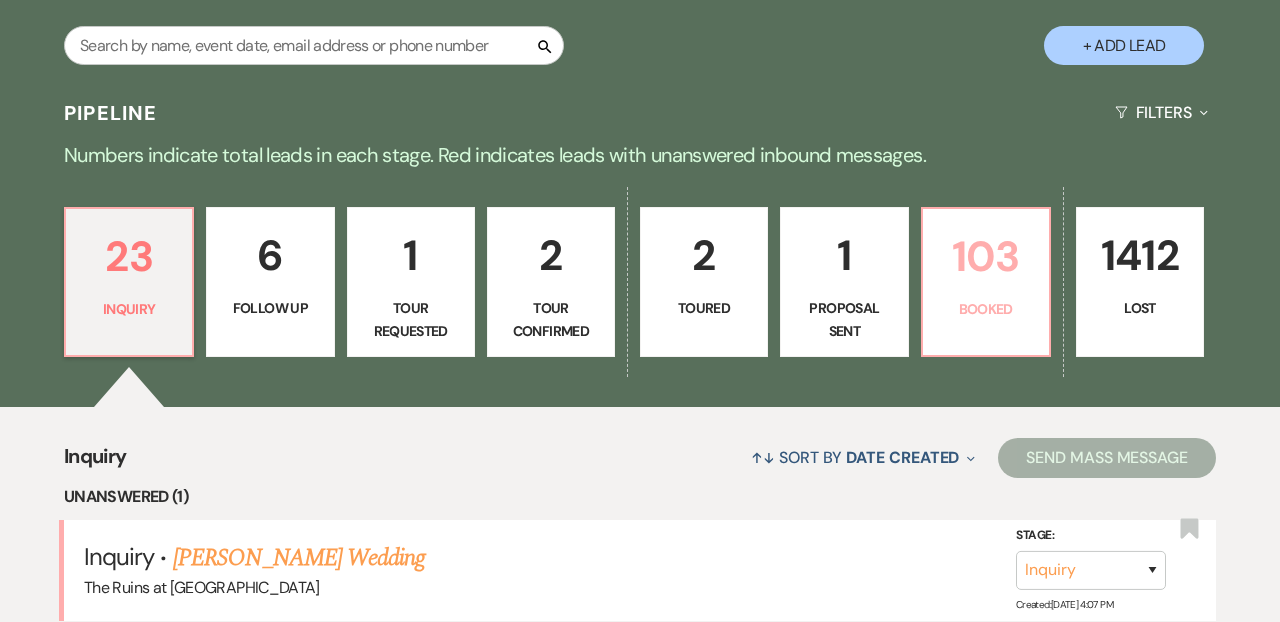 click on "103 Booked" at bounding box center (986, 282) 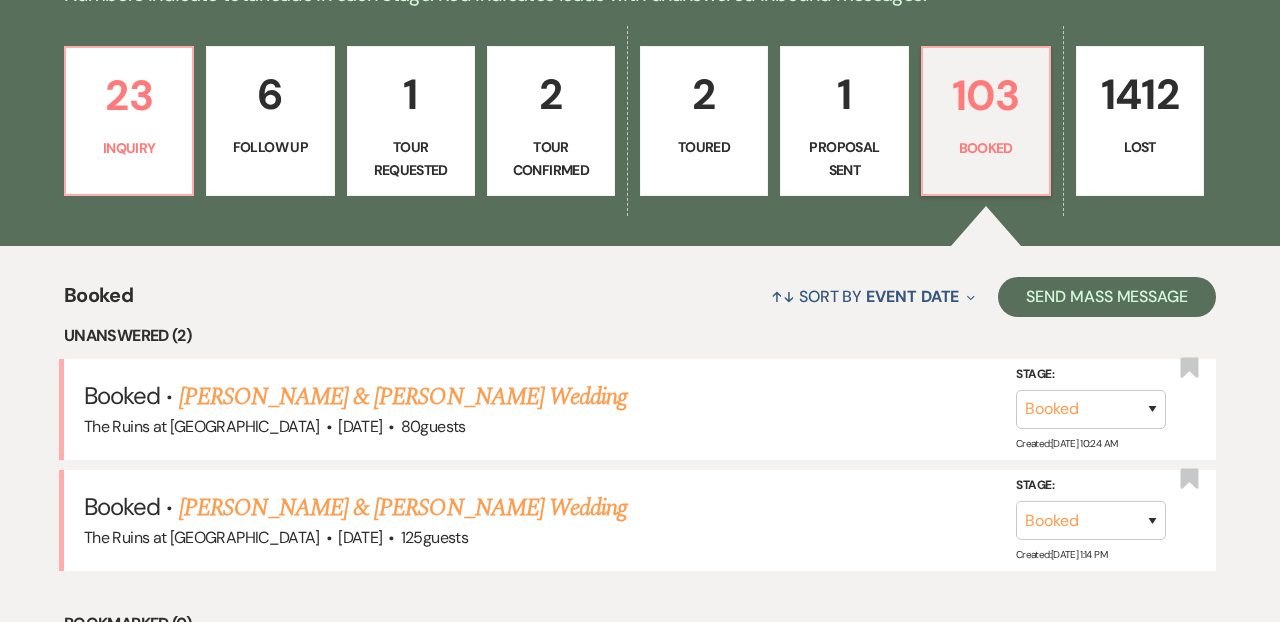 scroll, scrollTop: 678, scrollLeft: 0, axis: vertical 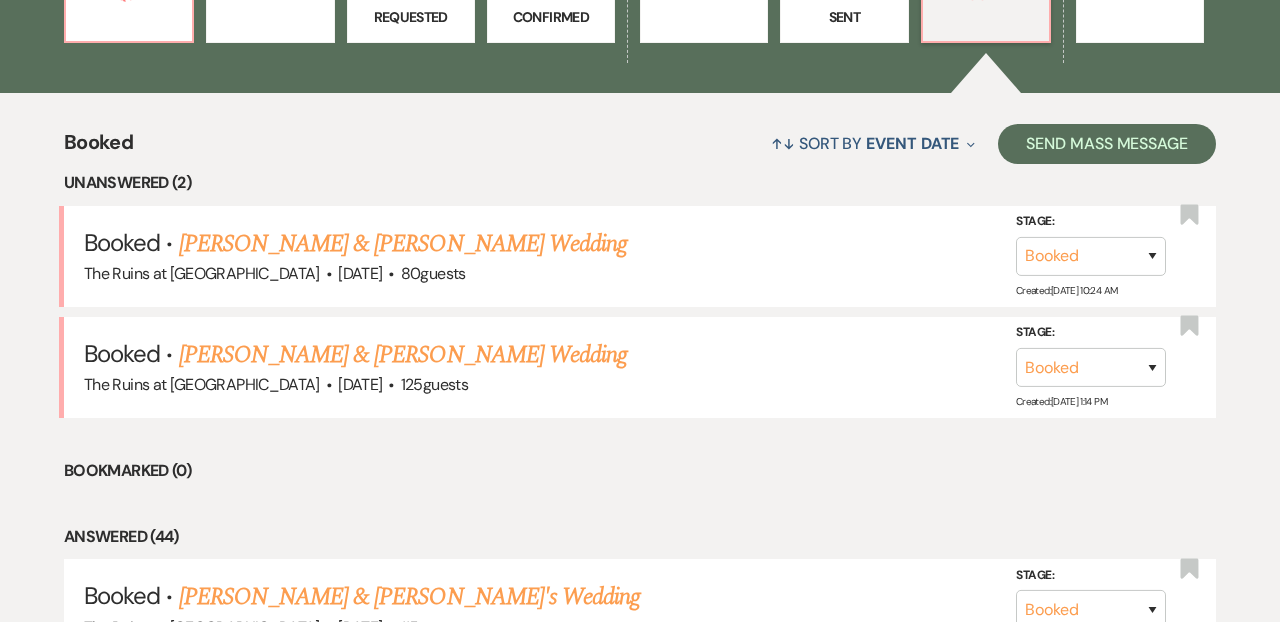 click on "103 Booked" at bounding box center [986, -32] 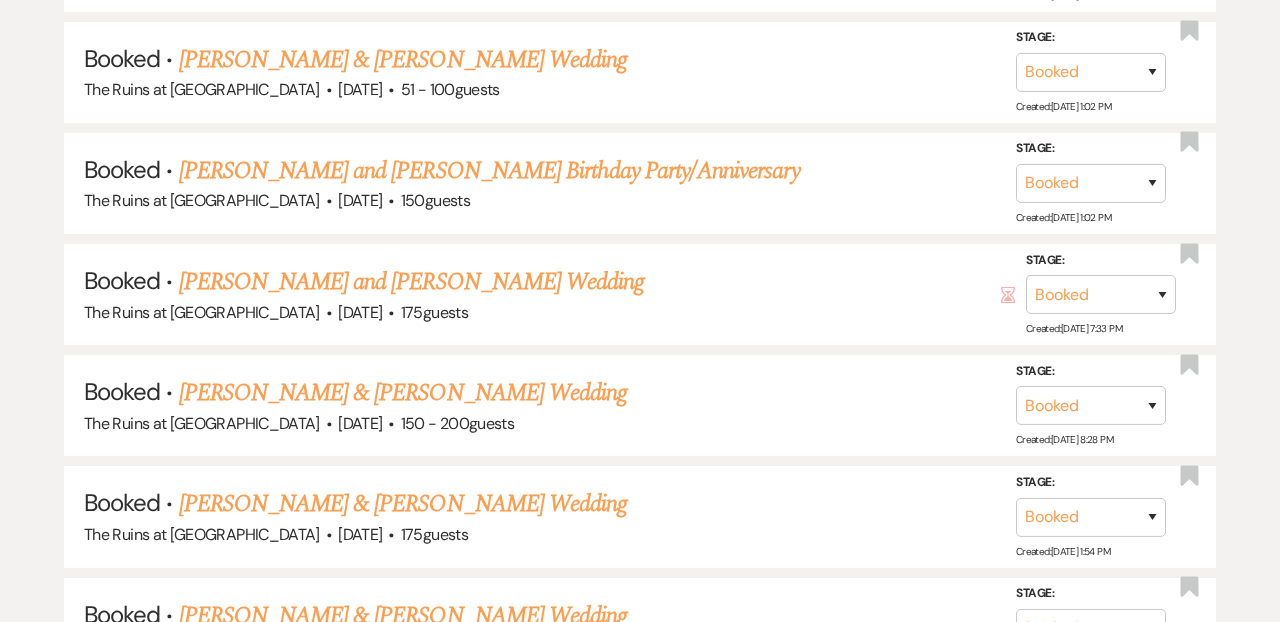 scroll, scrollTop: 1250, scrollLeft: 0, axis: vertical 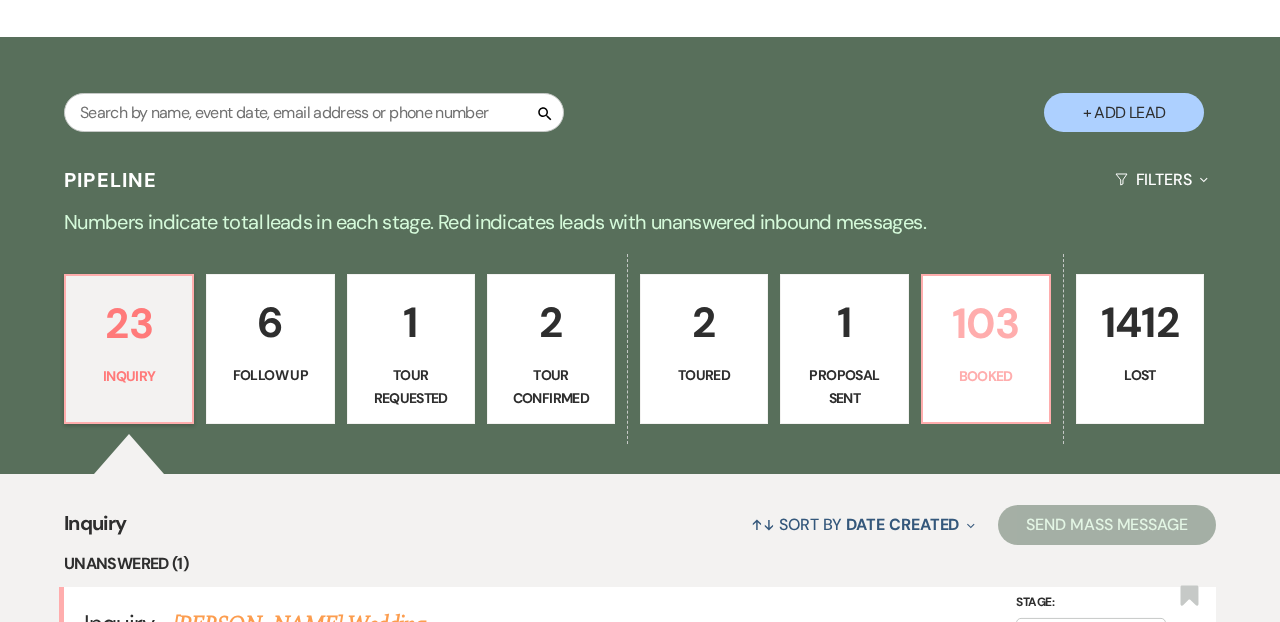 click on "103" at bounding box center (986, 323) 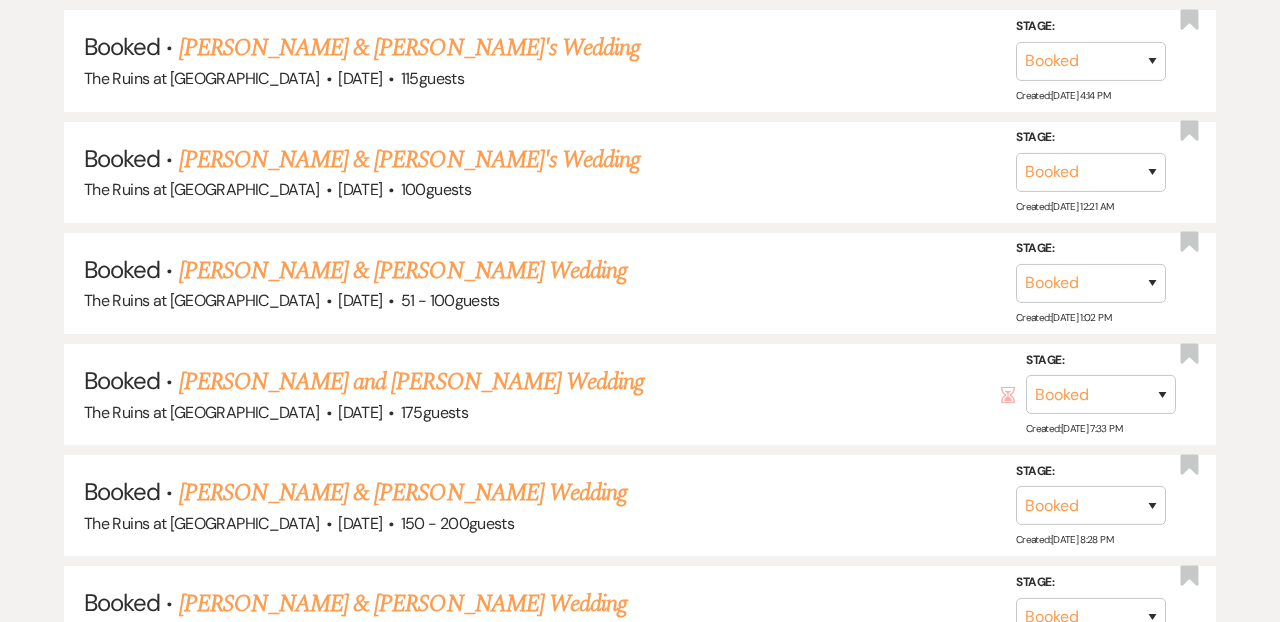 scroll, scrollTop: 1331, scrollLeft: 0, axis: vertical 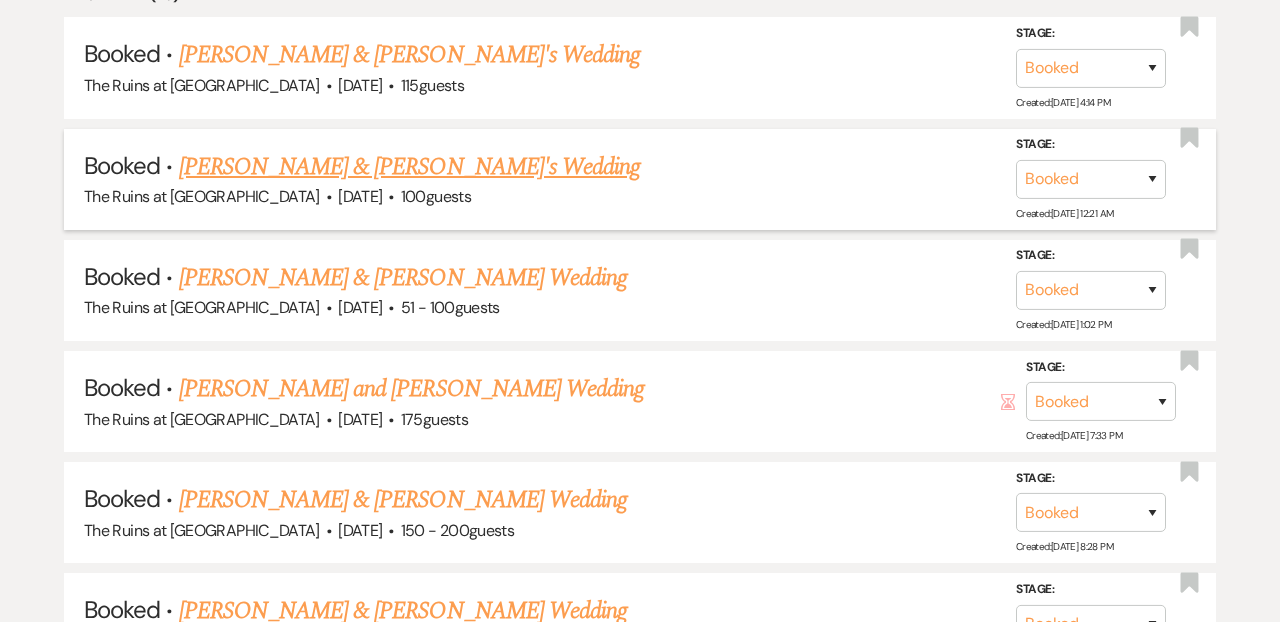 click on "[PERSON_NAME] & [PERSON_NAME]'s Wedding" at bounding box center (410, 167) 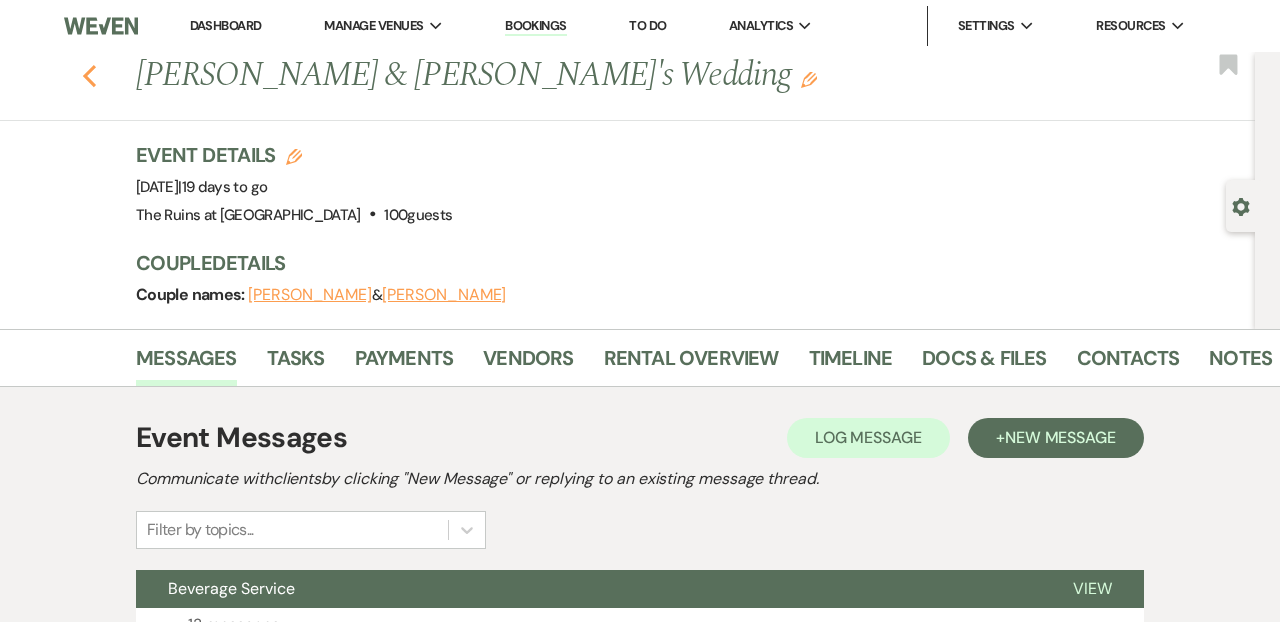 click 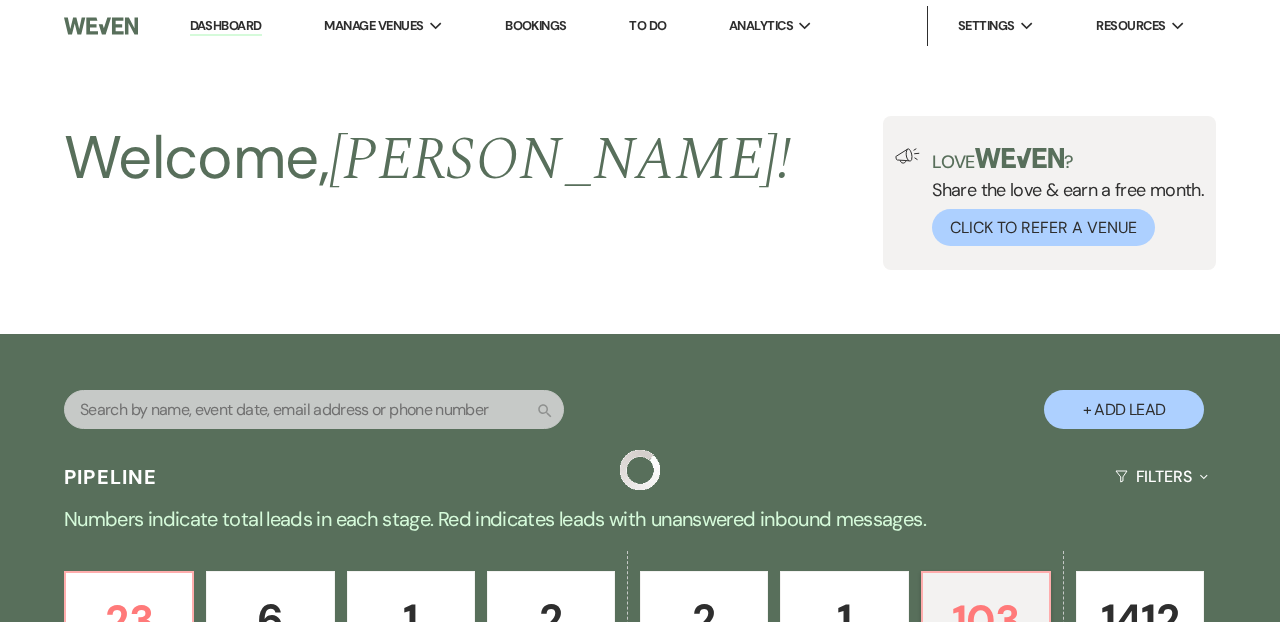 scroll, scrollTop: 1331, scrollLeft: 0, axis: vertical 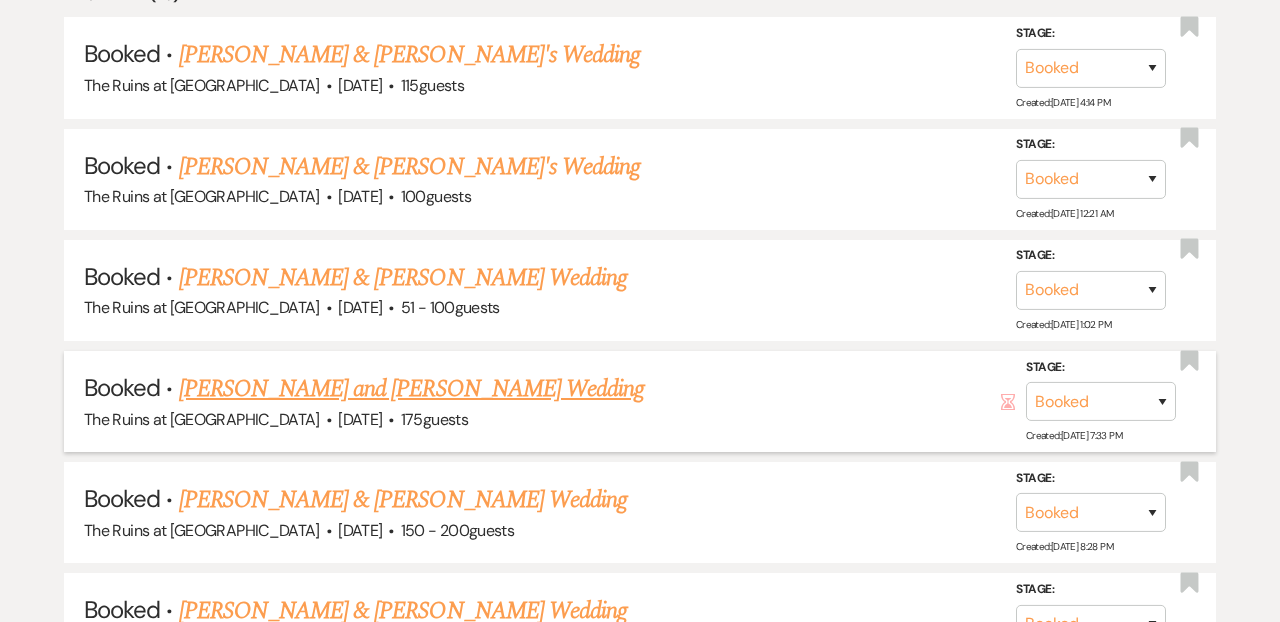 drag, startPoint x: 91, startPoint y: 80, endPoint x: 330, endPoint y: 381, distance: 384.3462 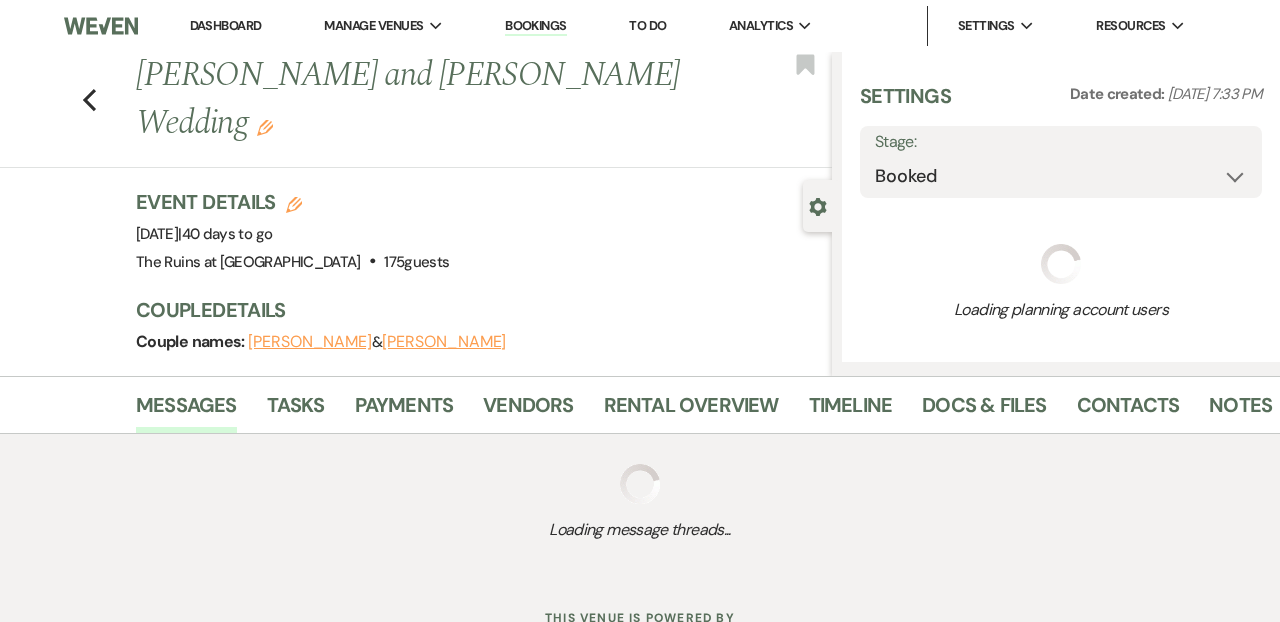 select on "5" 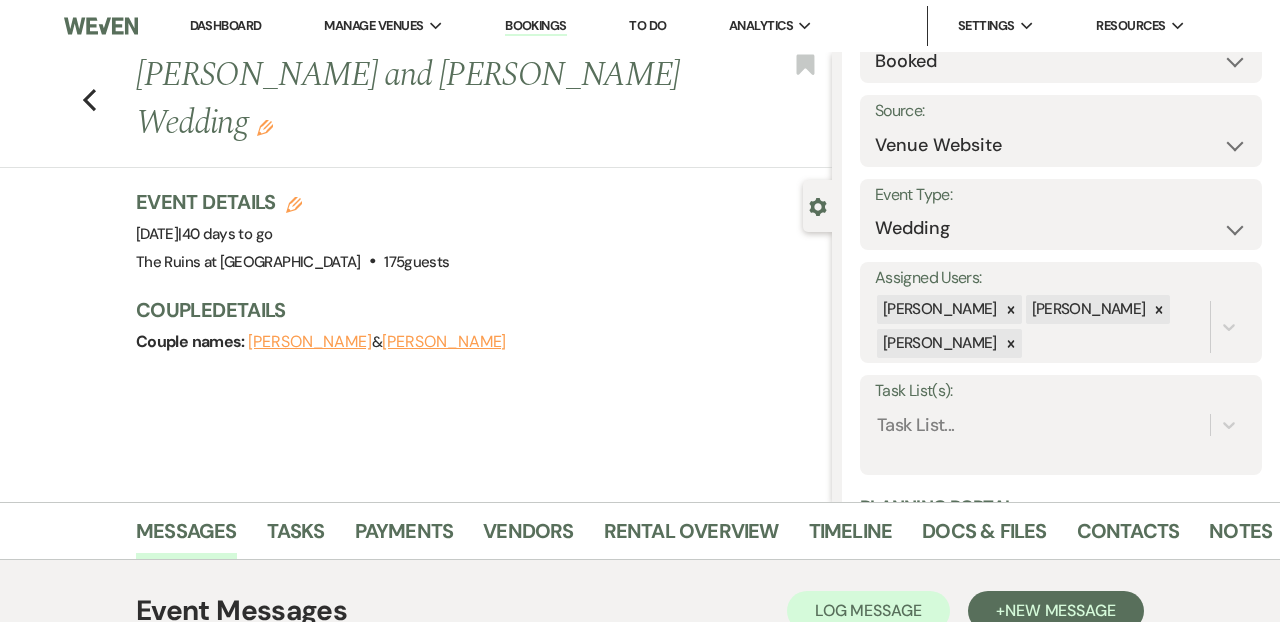 scroll, scrollTop: 145, scrollLeft: 0, axis: vertical 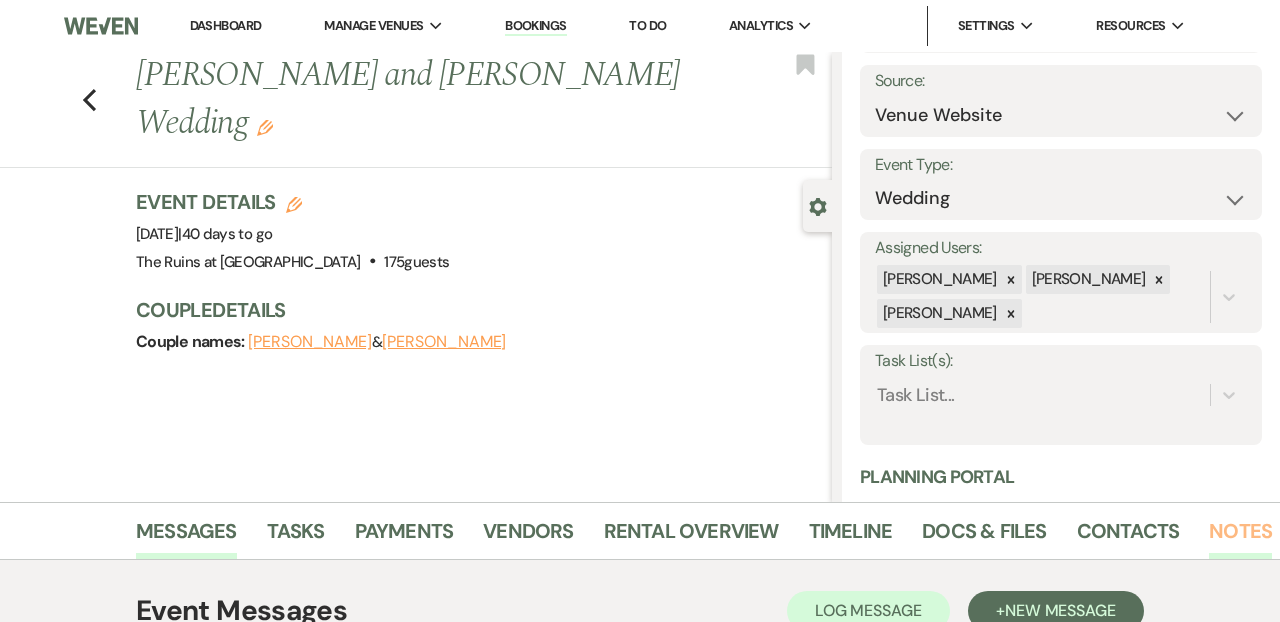 drag, startPoint x: 330, startPoint y: 381, endPoint x: 1231, endPoint y: 526, distance: 912.593 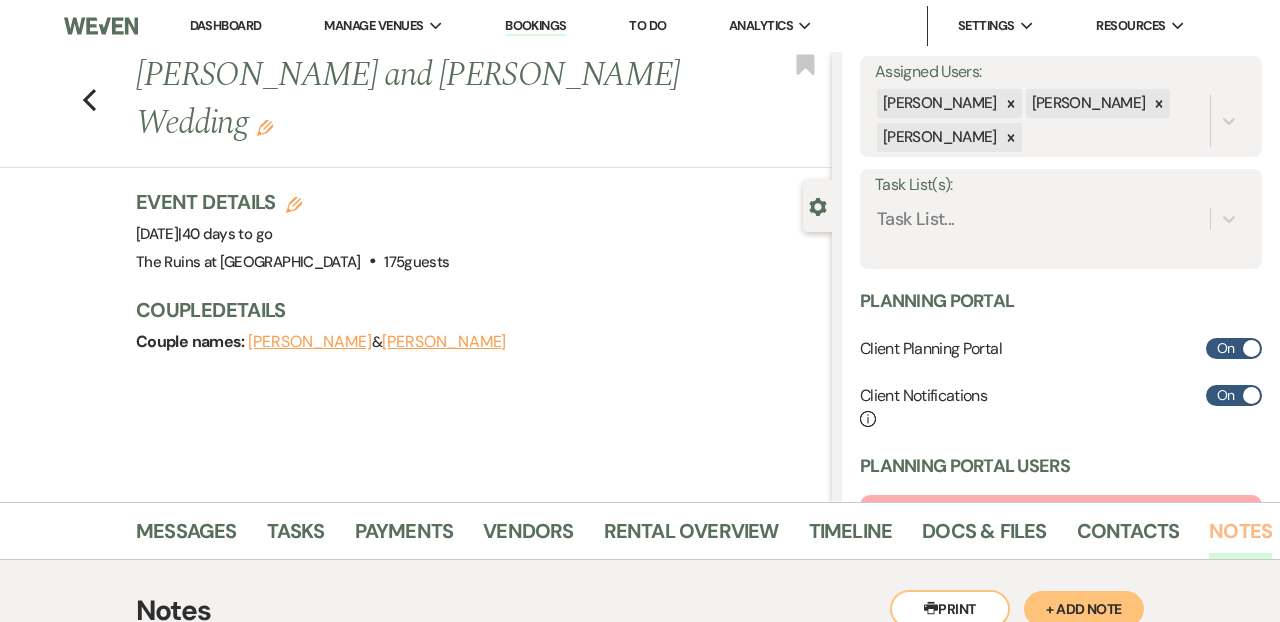 scroll, scrollTop: 622, scrollLeft: 0, axis: vertical 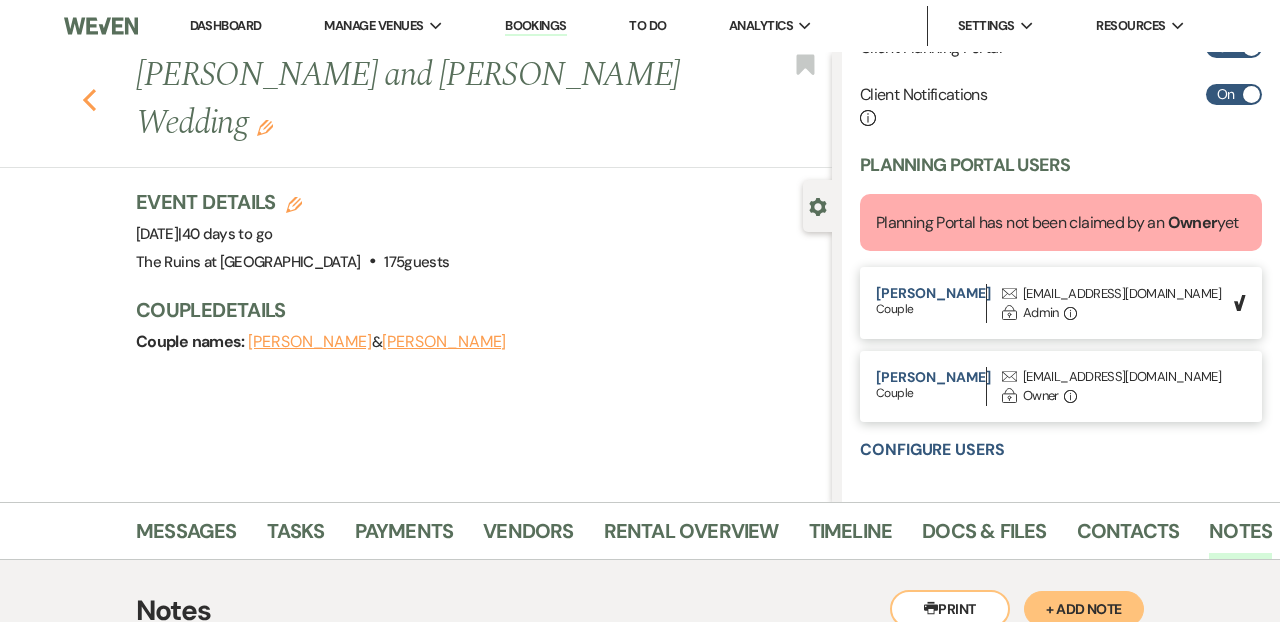 click 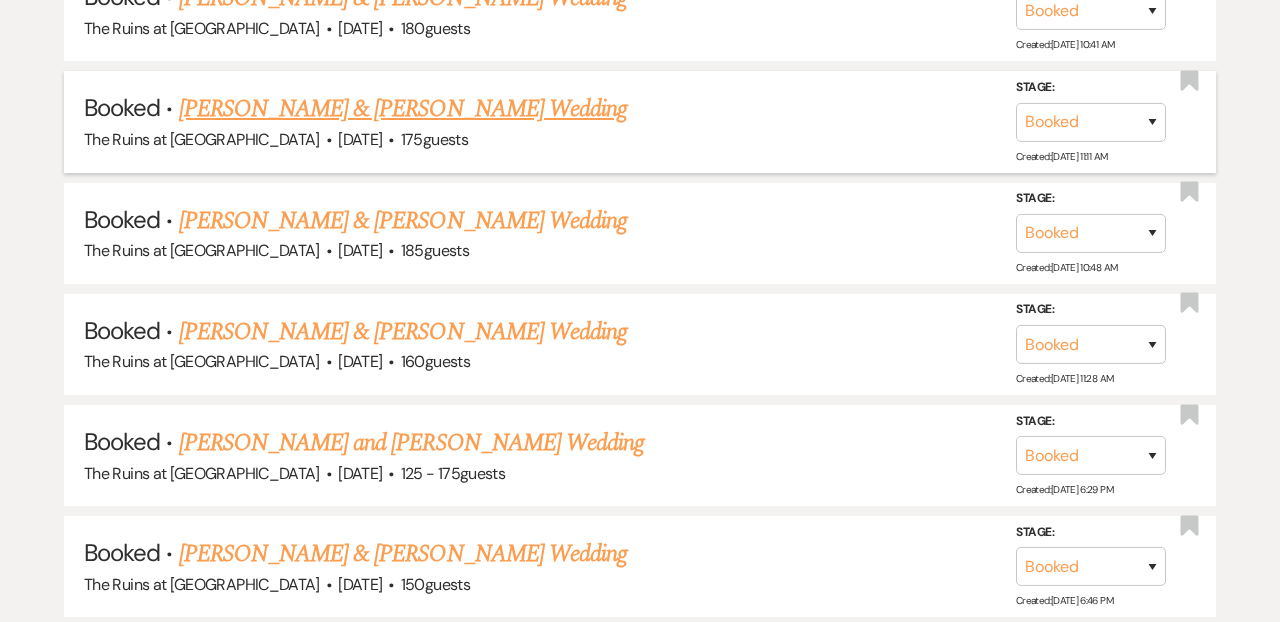 scroll, scrollTop: 2503, scrollLeft: 0, axis: vertical 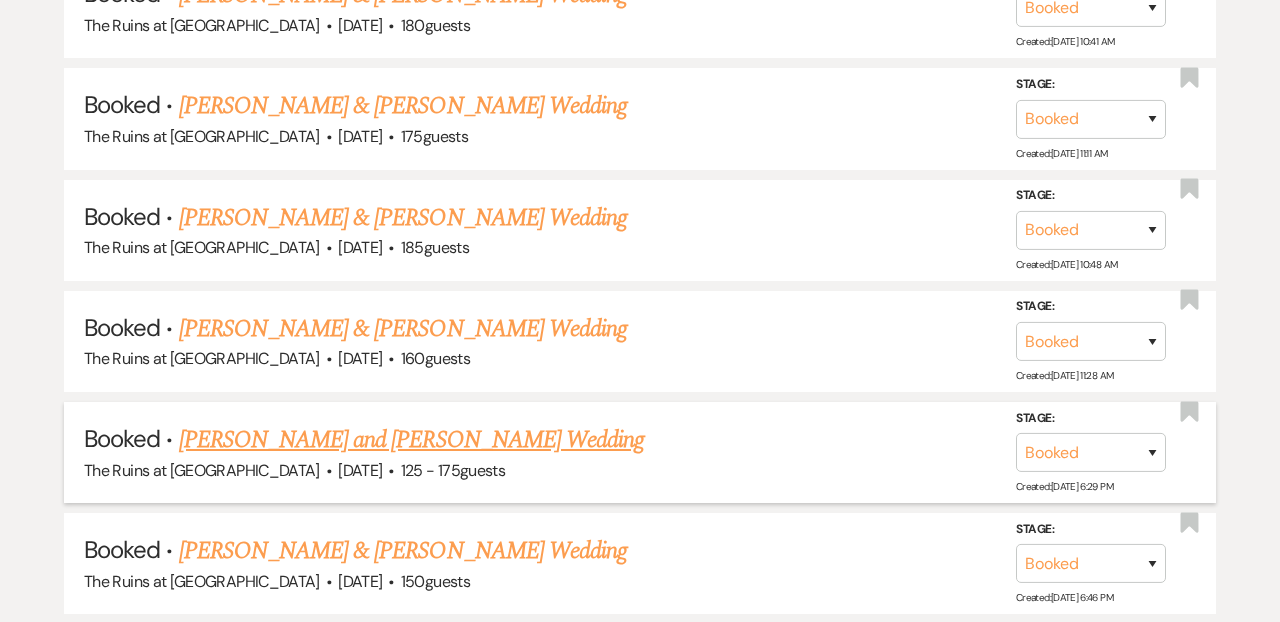 click on "[PERSON_NAME] and [PERSON_NAME] Wedding" at bounding box center [412, 440] 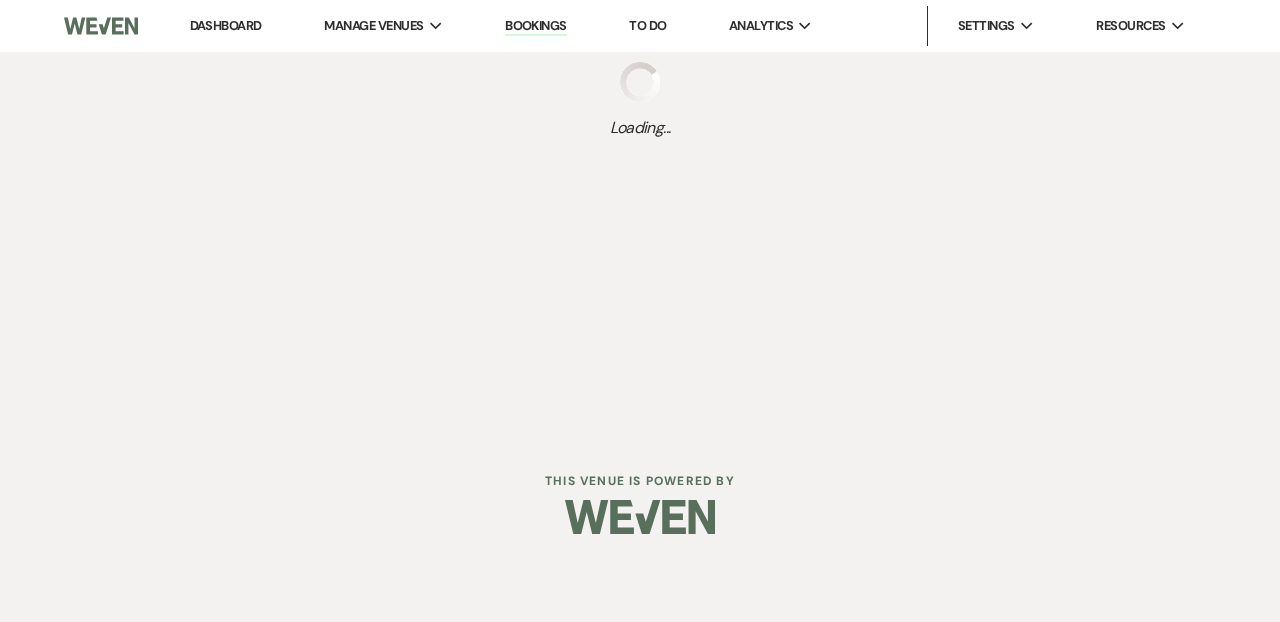 scroll, scrollTop: 0, scrollLeft: 0, axis: both 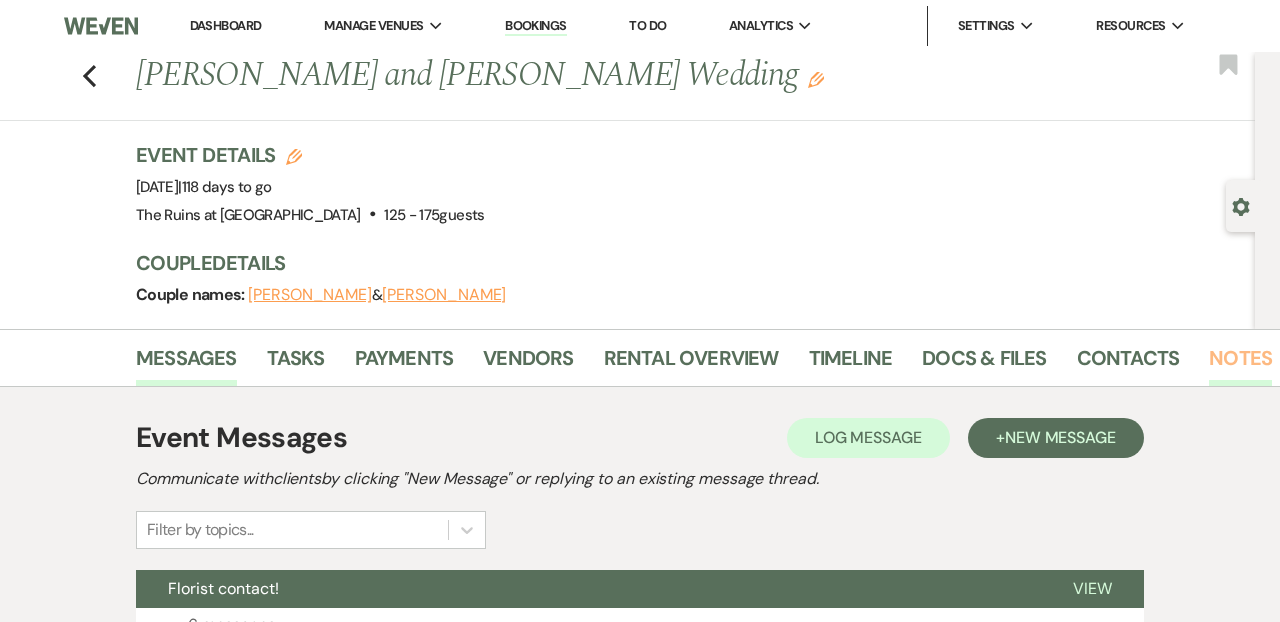 click on "Notes" at bounding box center [1240, 364] 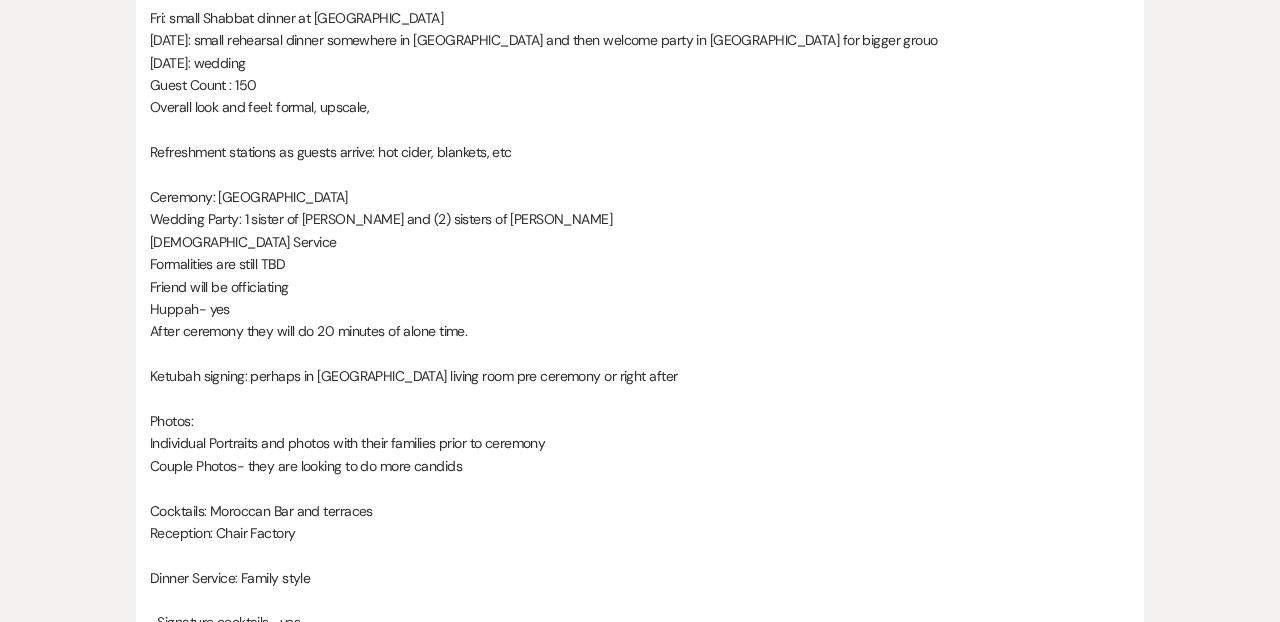 scroll, scrollTop: 828, scrollLeft: 0, axis: vertical 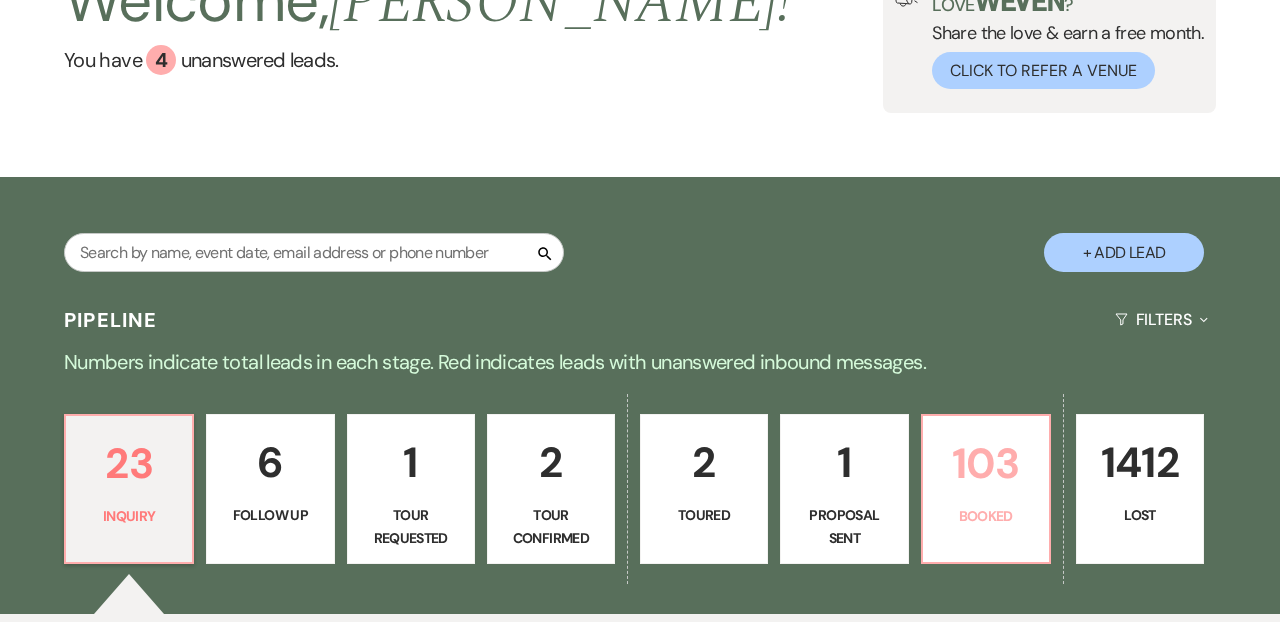click on "103" at bounding box center (986, 463) 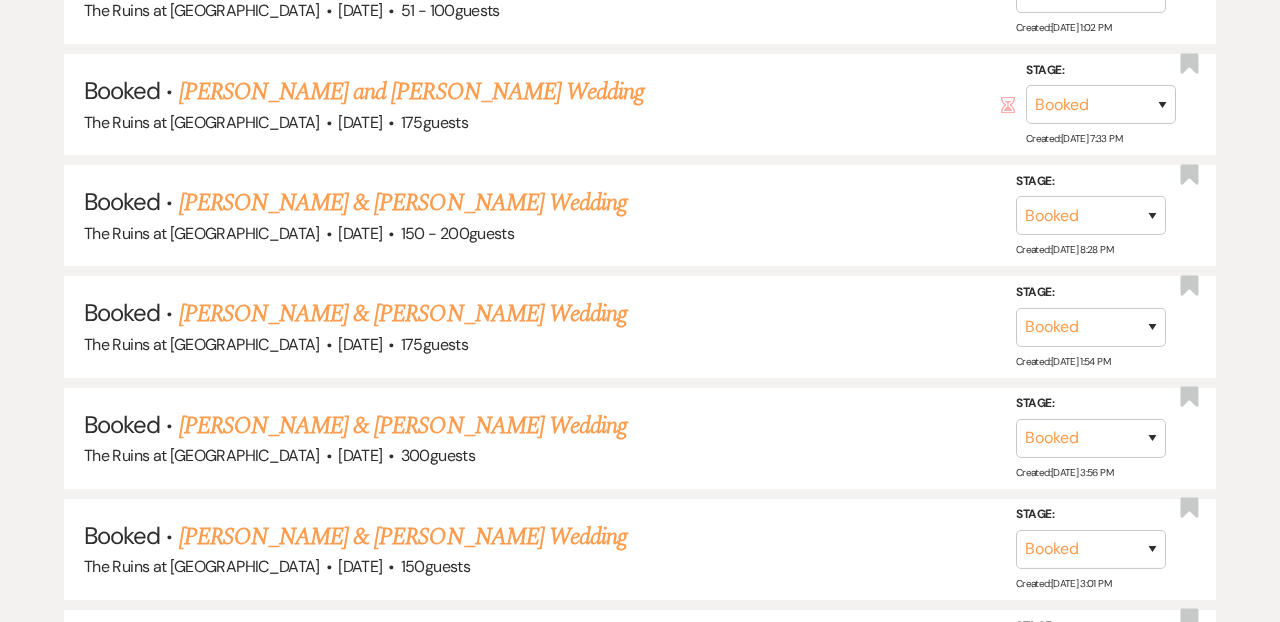 scroll, scrollTop: 1779, scrollLeft: 0, axis: vertical 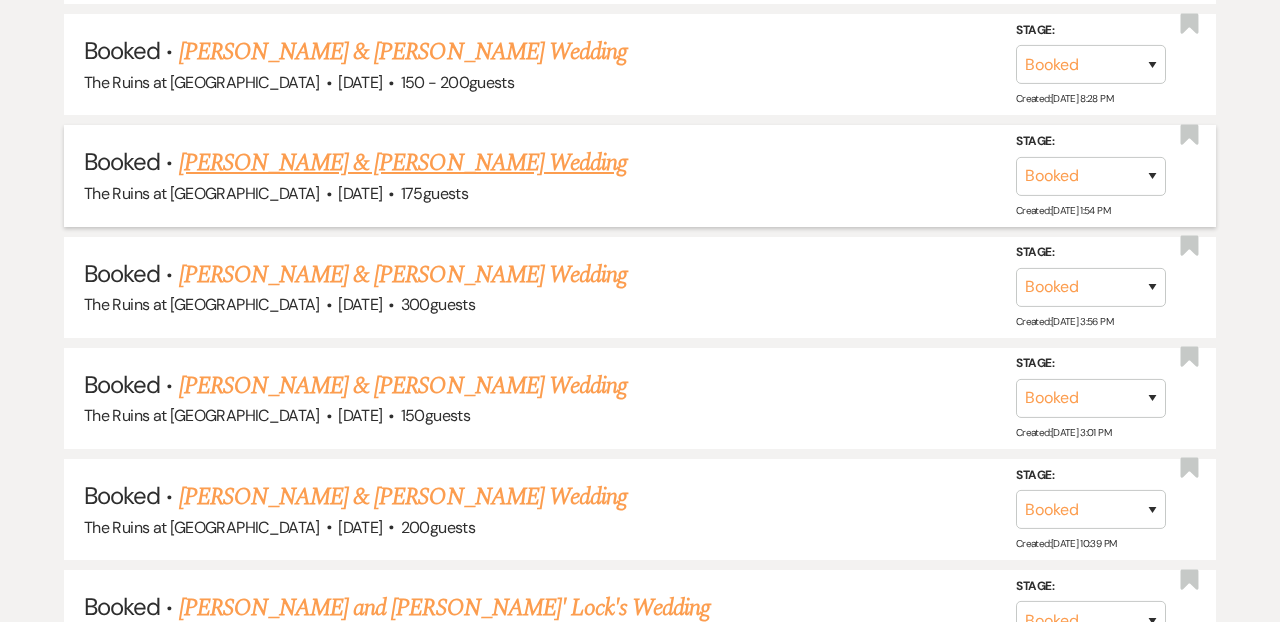 click on "[PERSON_NAME] & [PERSON_NAME] Wedding" at bounding box center [403, 163] 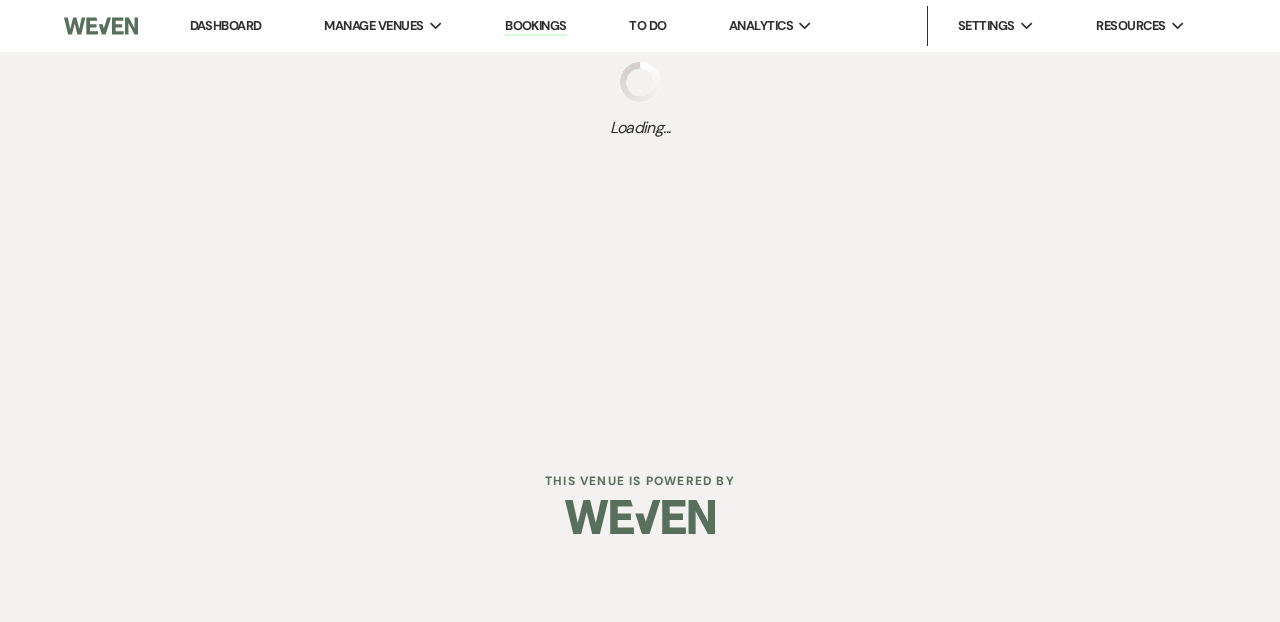 scroll, scrollTop: 0, scrollLeft: 0, axis: both 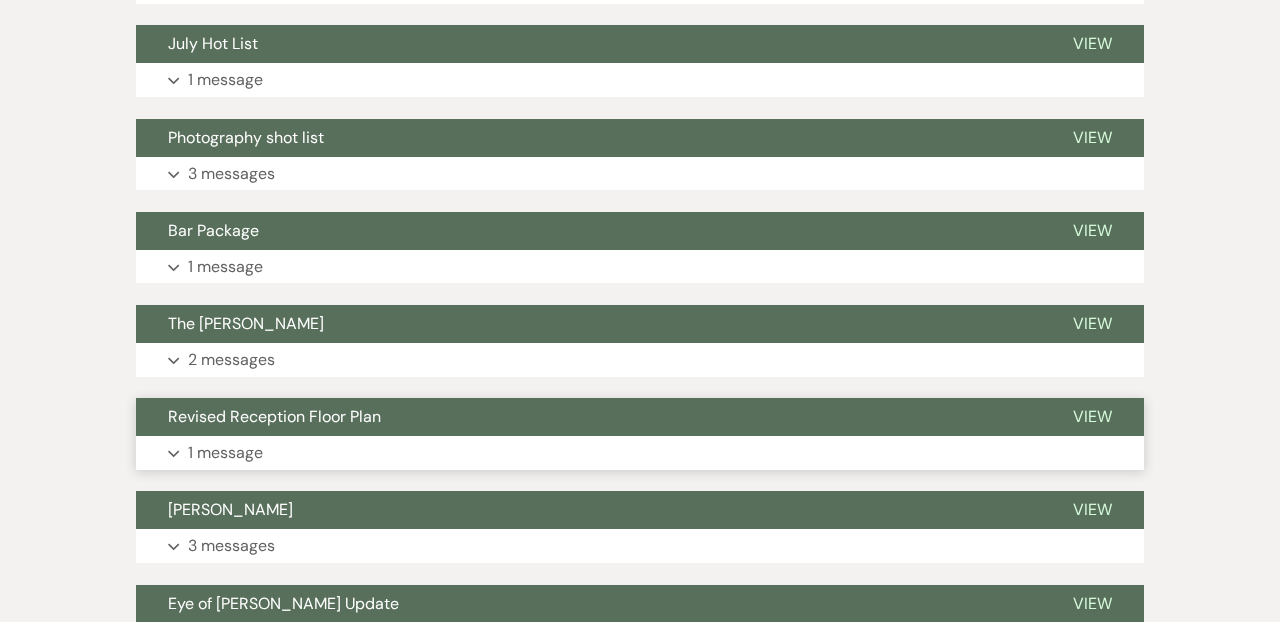 click on "Revised Reception Floor Plan" at bounding box center [588, 417] 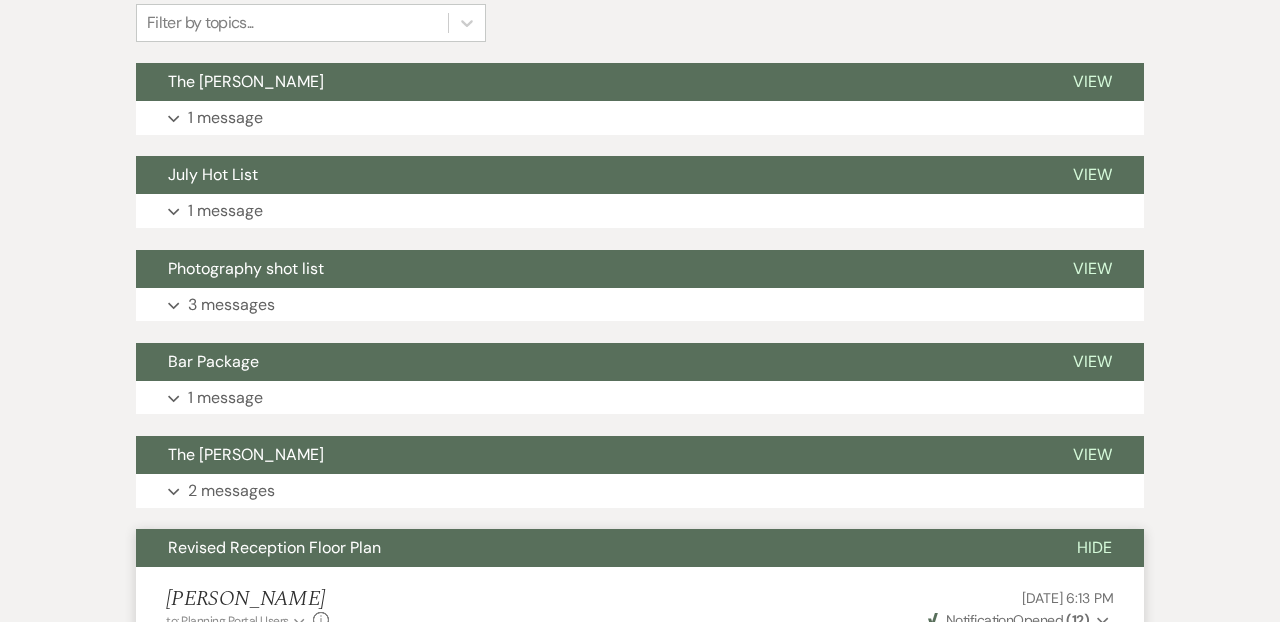 scroll, scrollTop: 508, scrollLeft: 0, axis: vertical 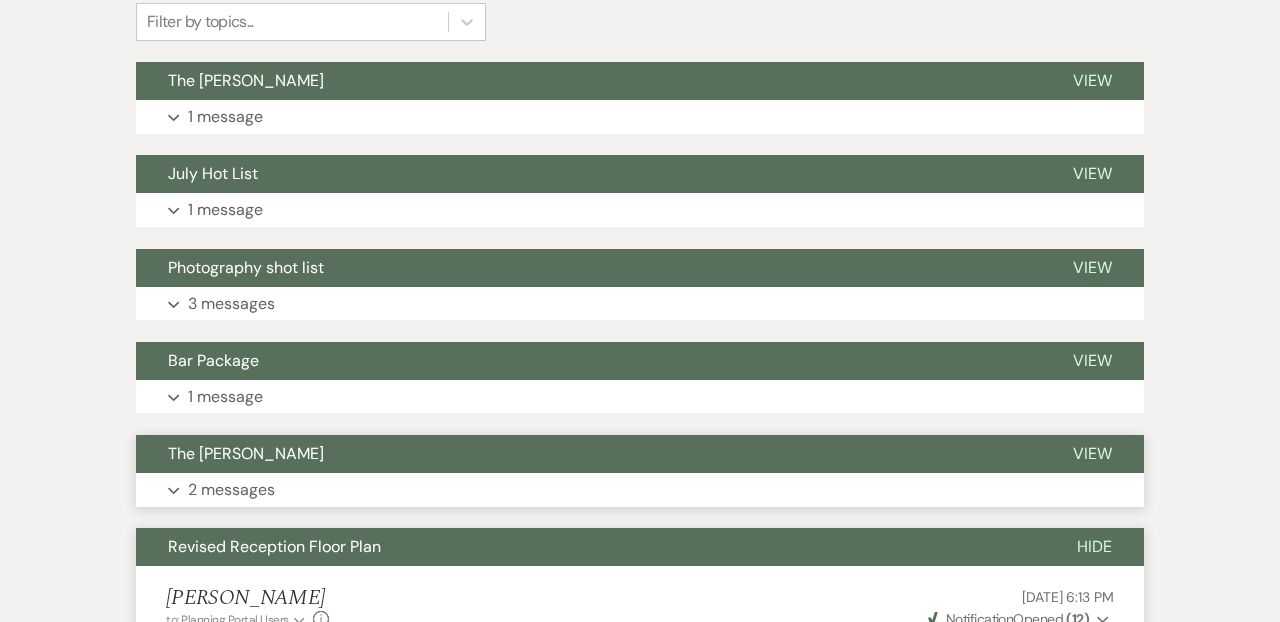 click on "The [PERSON_NAME]" at bounding box center (588, 454) 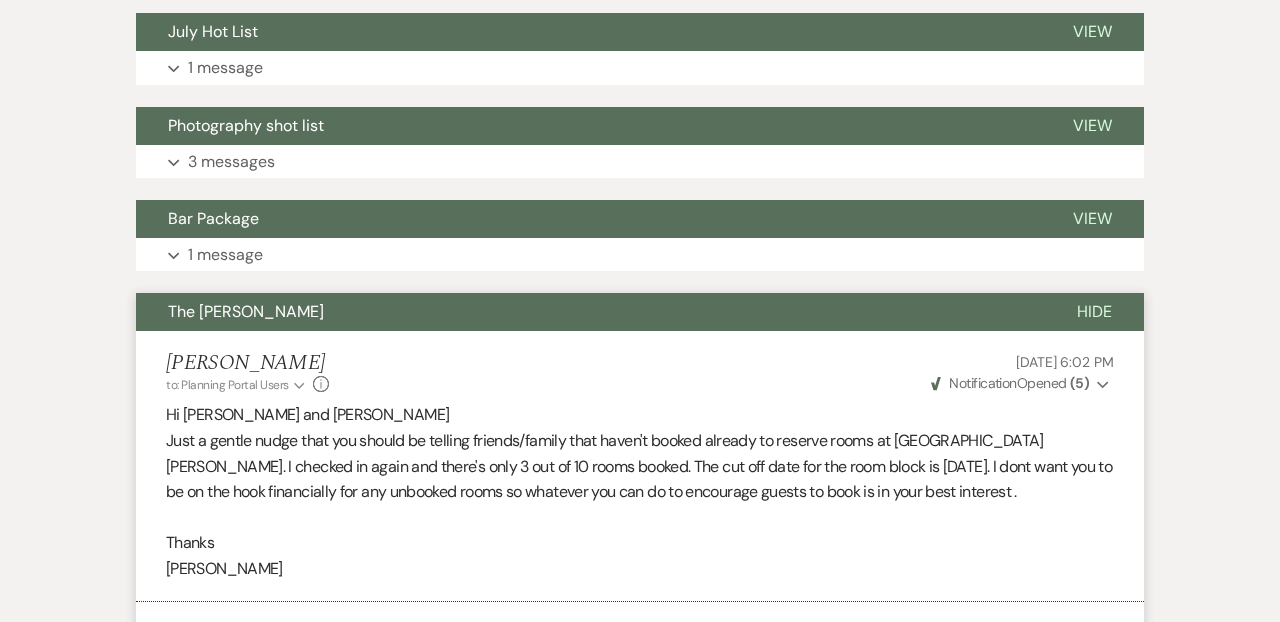 scroll, scrollTop: 600, scrollLeft: 0, axis: vertical 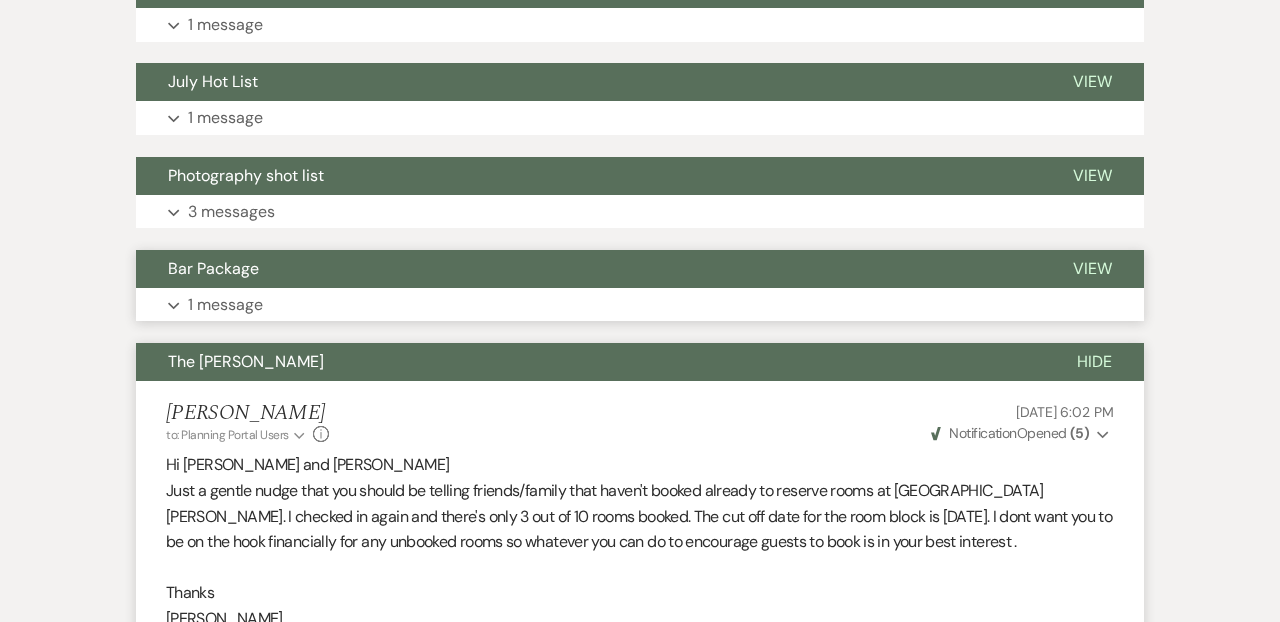 click on "Bar Package" at bounding box center [588, 269] 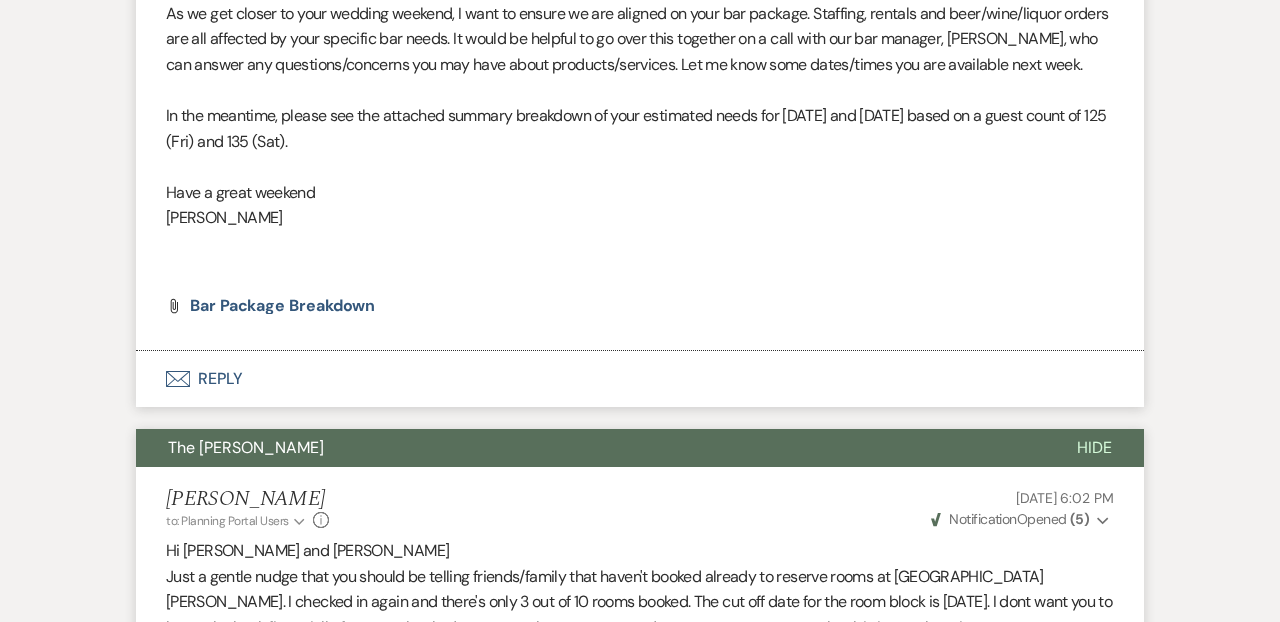 scroll, scrollTop: 638, scrollLeft: 0, axis: vertical 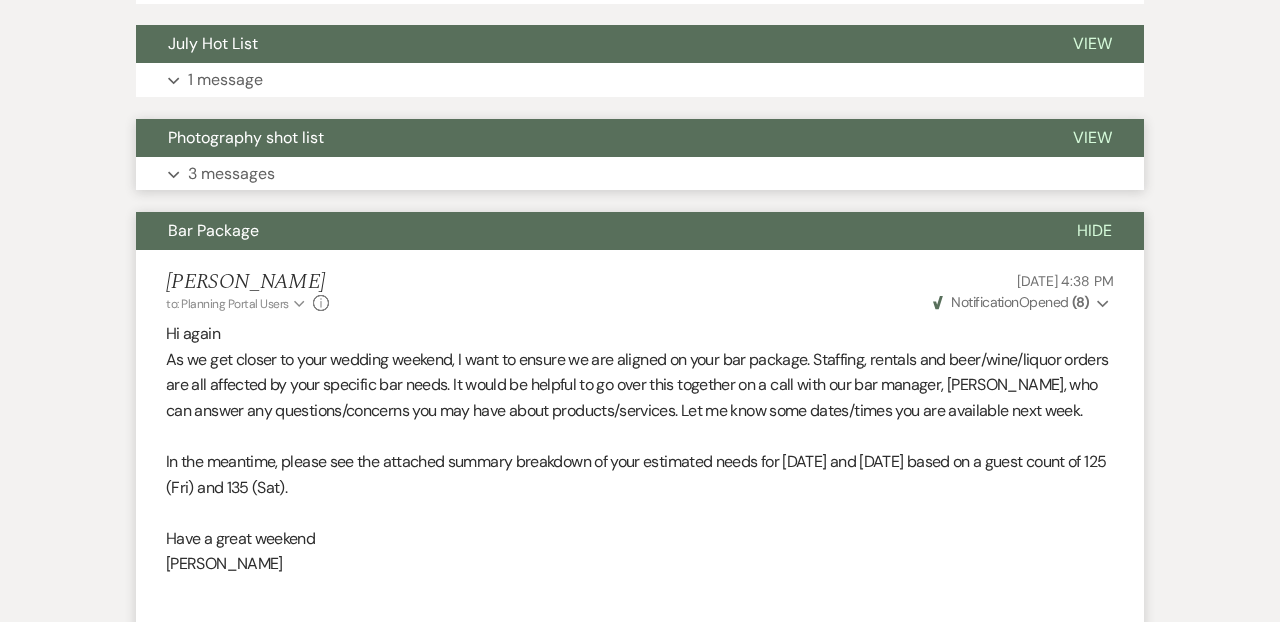 click on "Photography shot list" at bounding box center (246, 137) 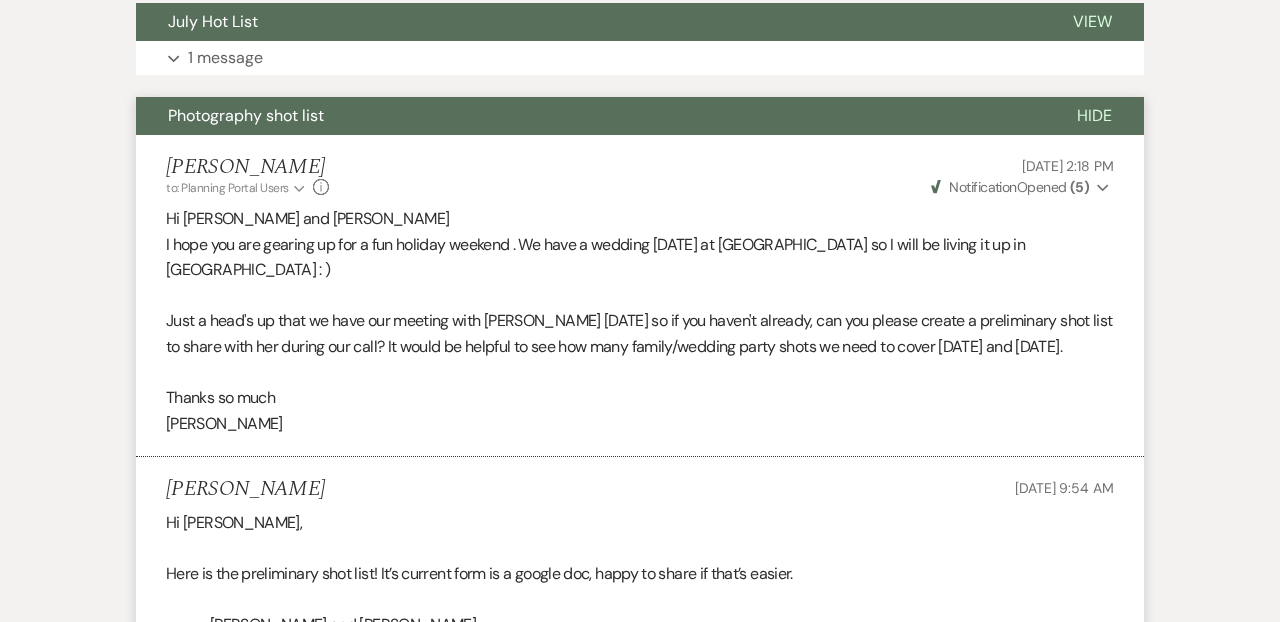scroll, scrollTop: 390, scrollLeft: 0, axis: vertical 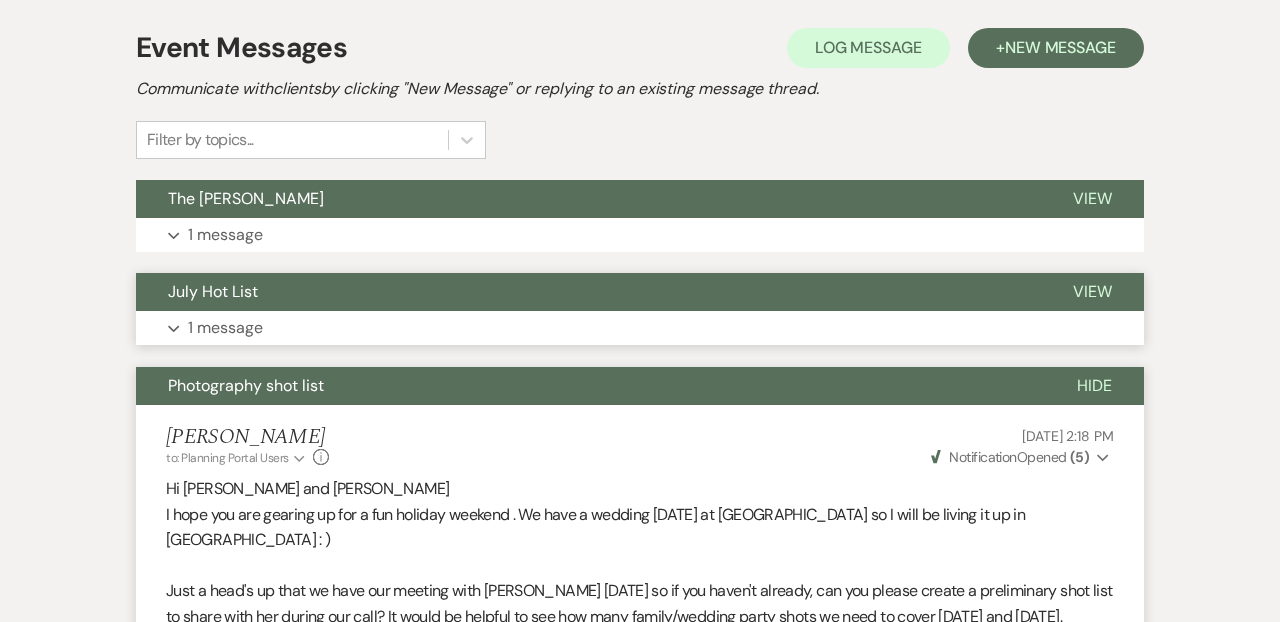 click on "July Hot List" at bounding box center (588, 292) 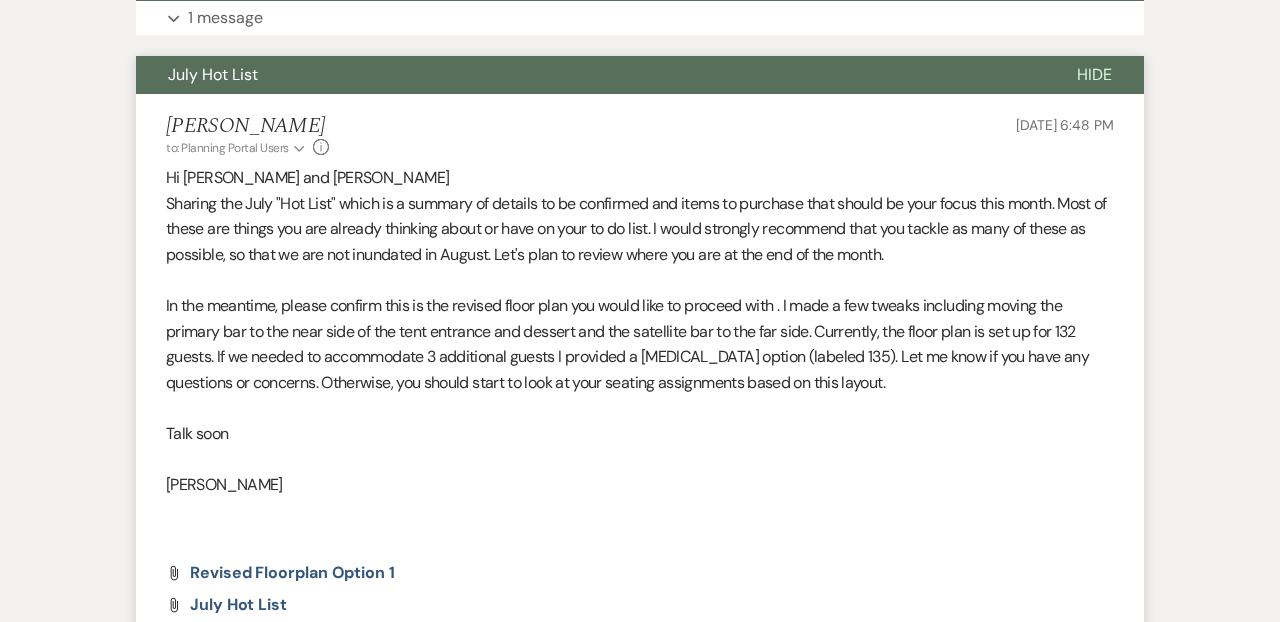 scroll, scrollTop: 755, scrollLeft: 0, axis: vertical 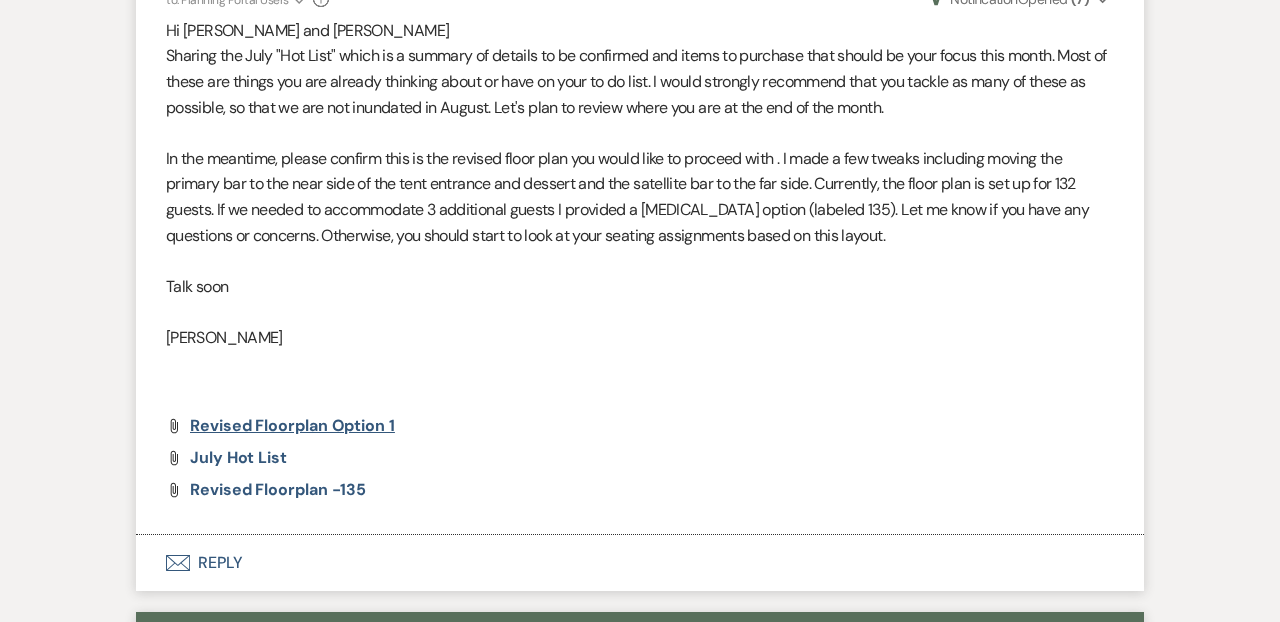 click on "Revised Floorplan Option 1" at bounding box center (292, 425) 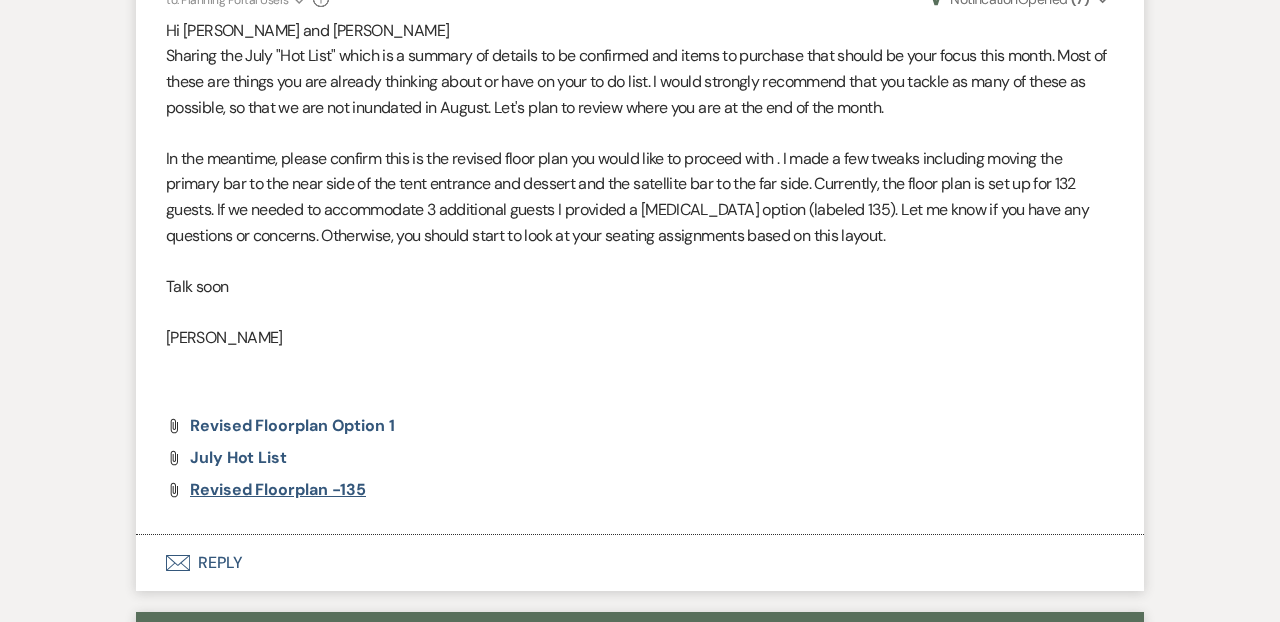 click on "Revised floorplan -135" at bounding box center [278, 489] 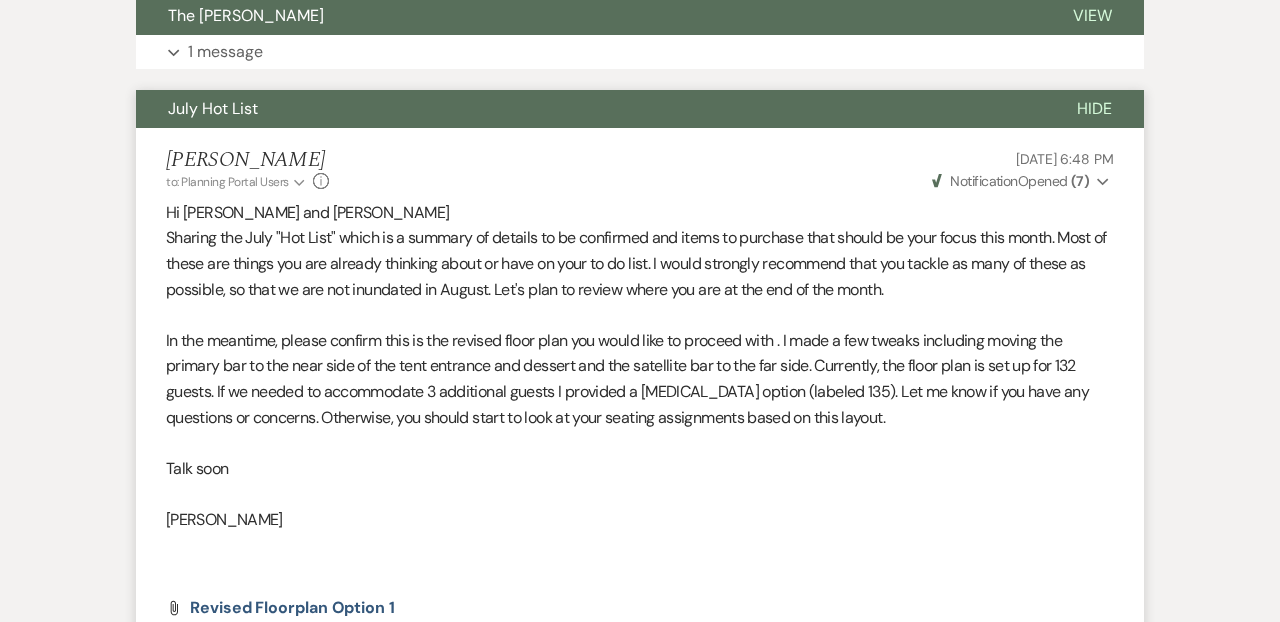 scroll, scrollTop: 0, scrollLeft: 0, axis: both 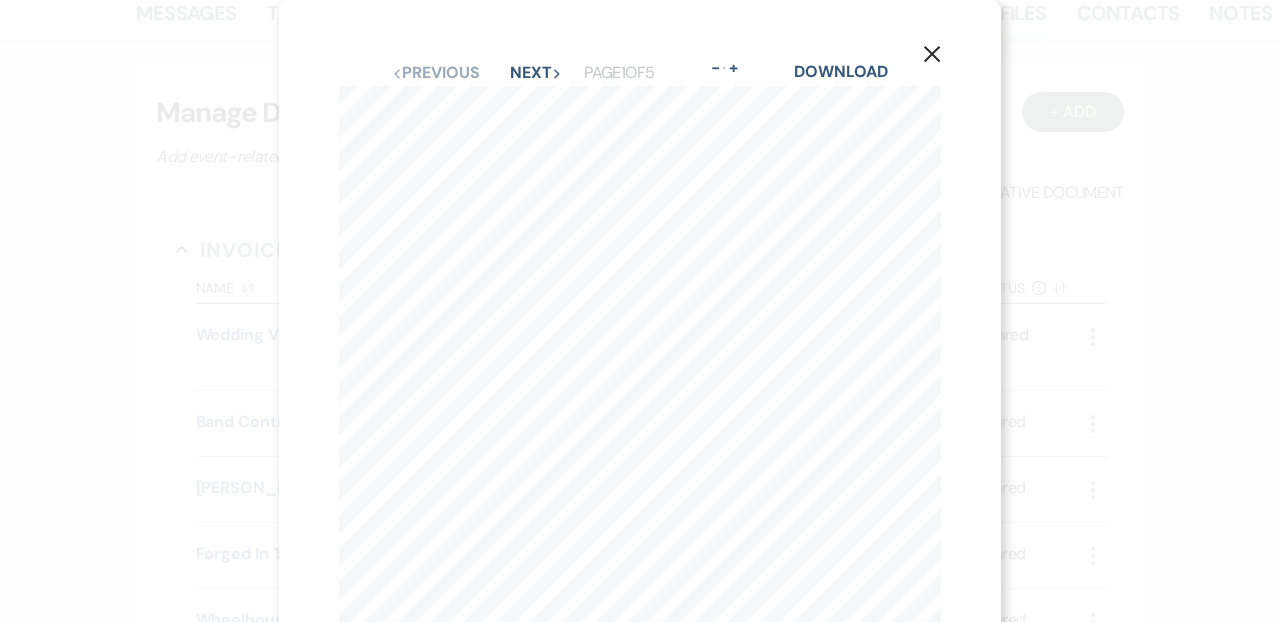 click 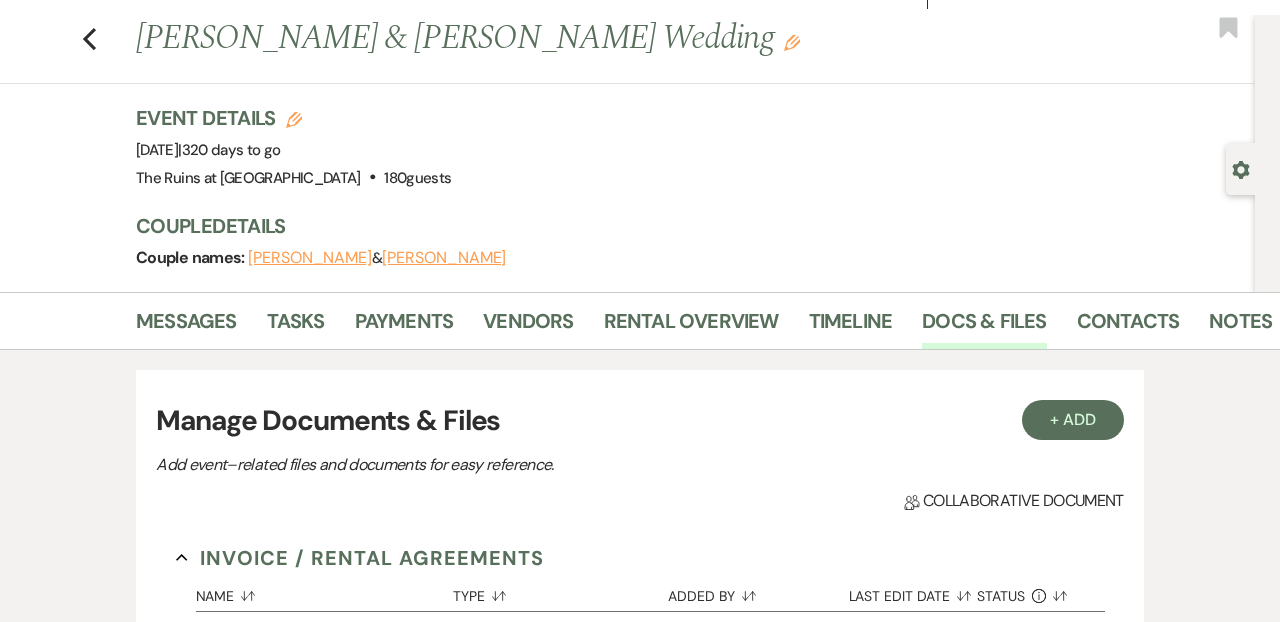 scroll, scrollTop: 0, scrollLeft: 0, axis: both 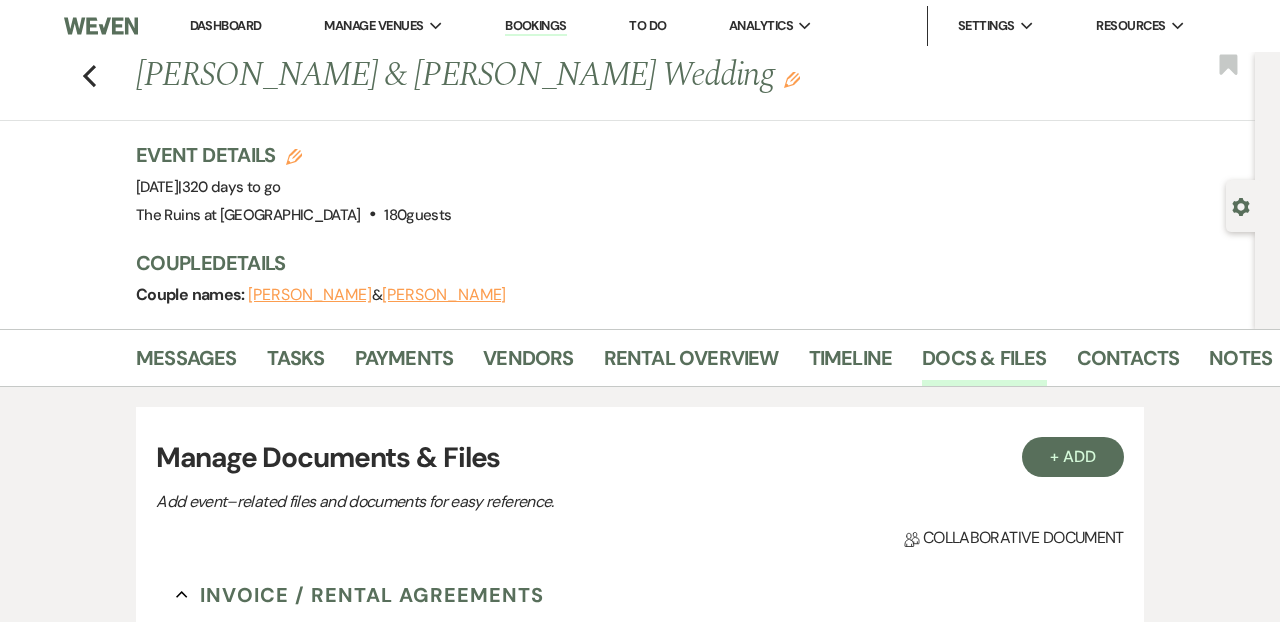 click on "Previous" 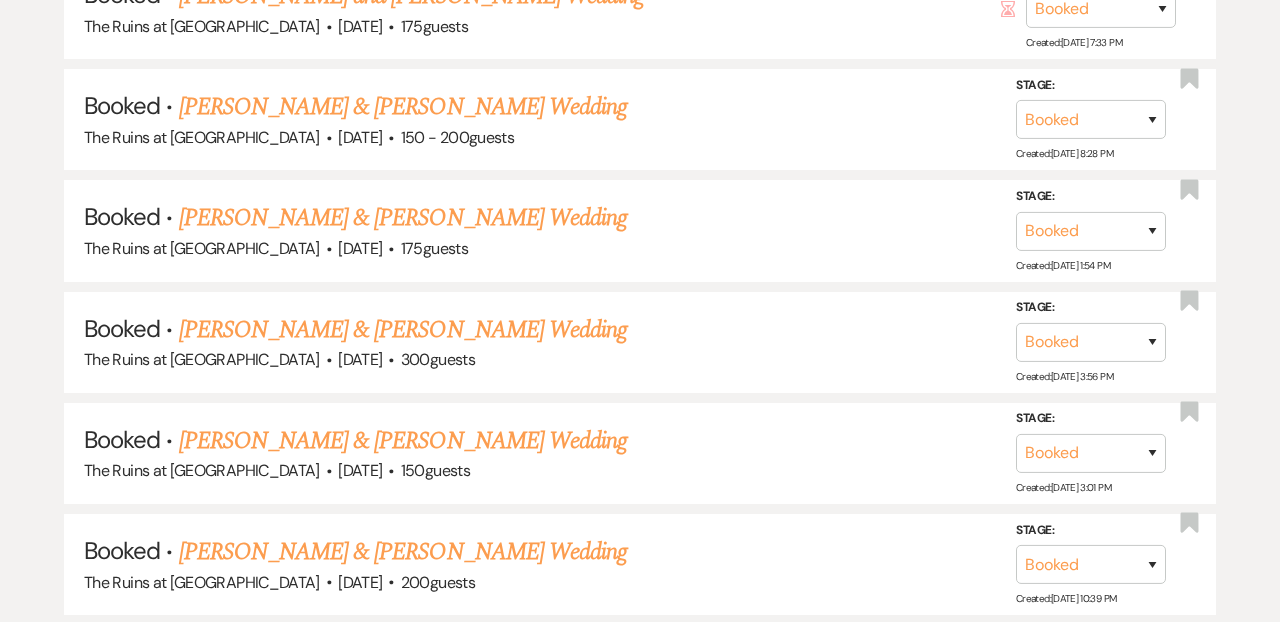 scroll, scrollTop: 1727, scrollLeft: 0, axis: vertical 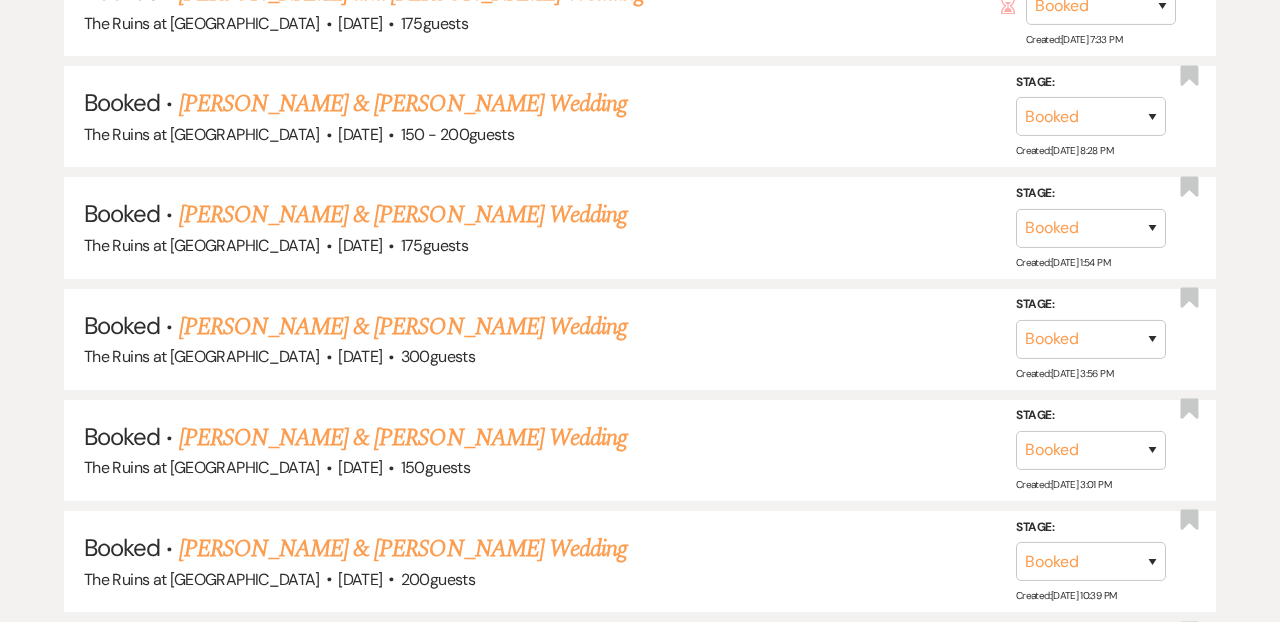 click on "[PERSON_NAME] & [PERSON_NAME] Wedding" at bounding box center (403, 215) 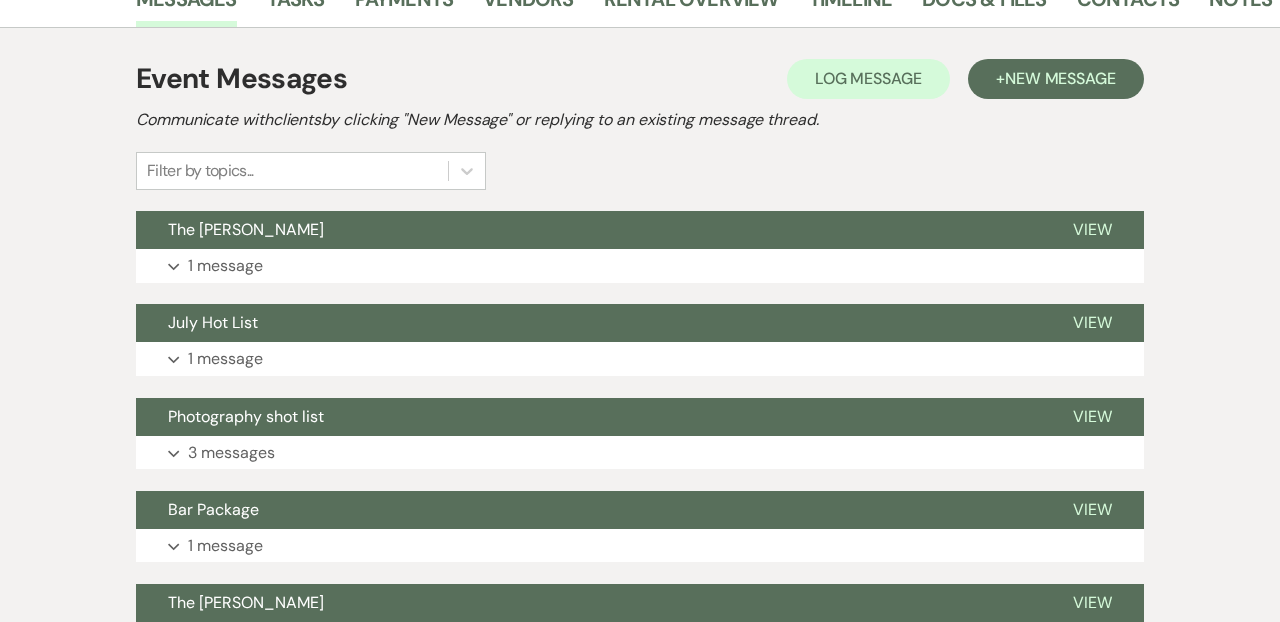 scroll, scrollTop: 378, scrollLeft: 0, axis: vertical 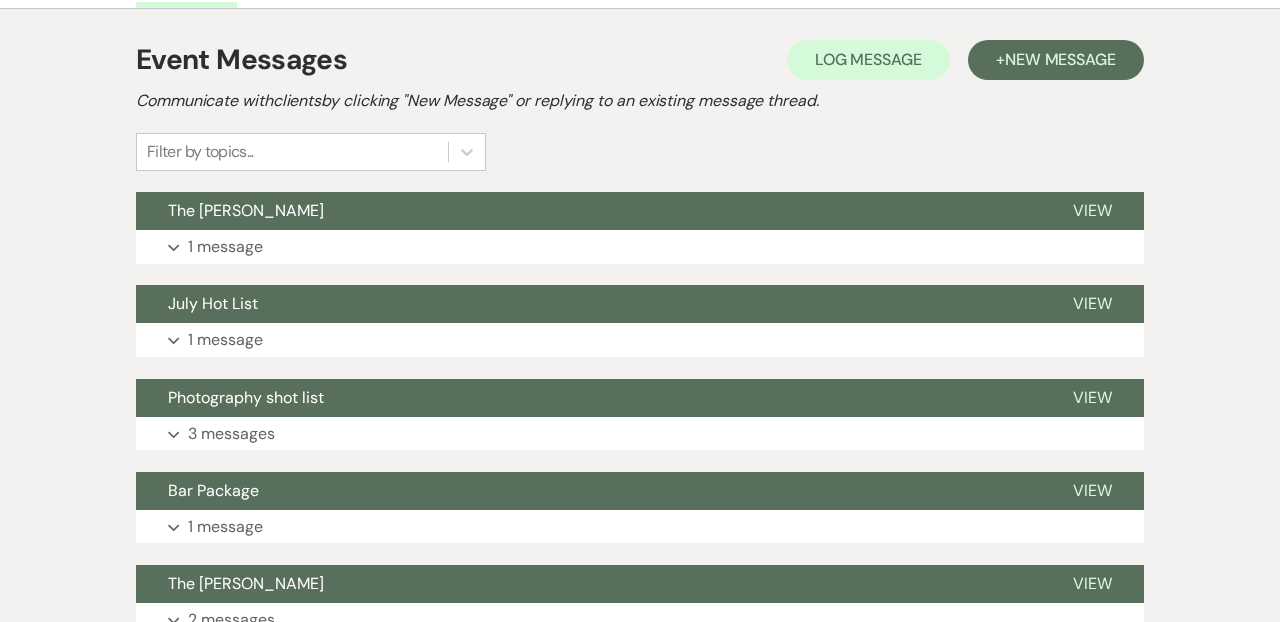 click on "July Hot List" at bounding box center [588, 304] 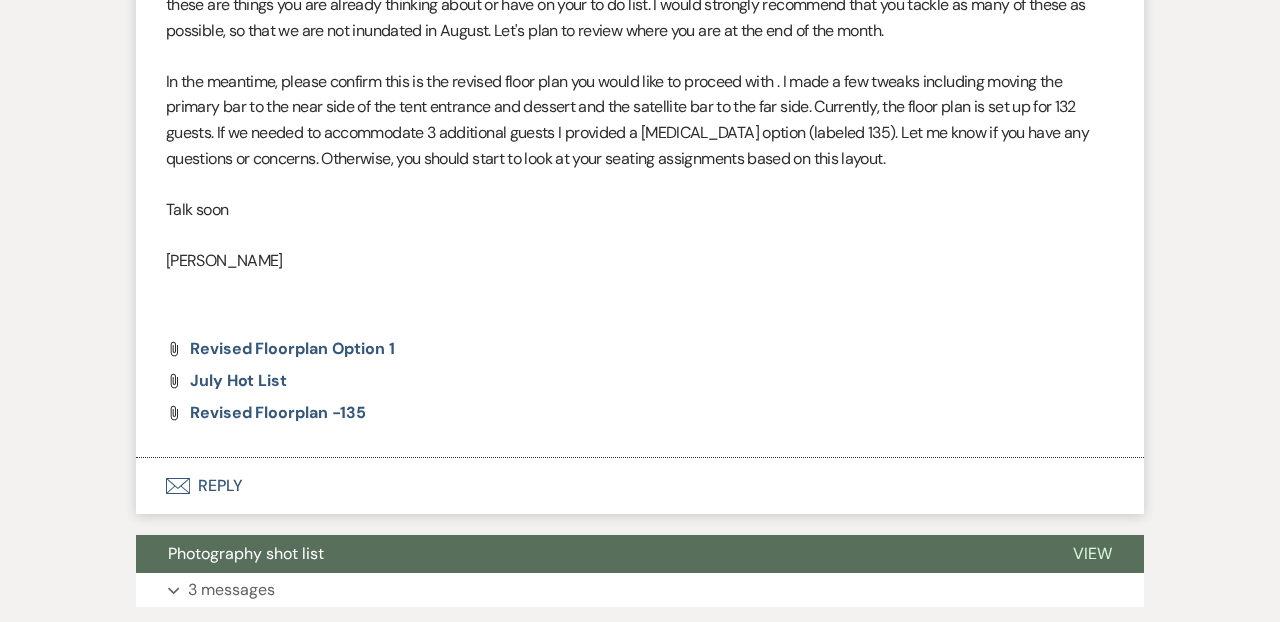 scroll, scrollTop: 833, scrollLeft: 0, axis: vertical 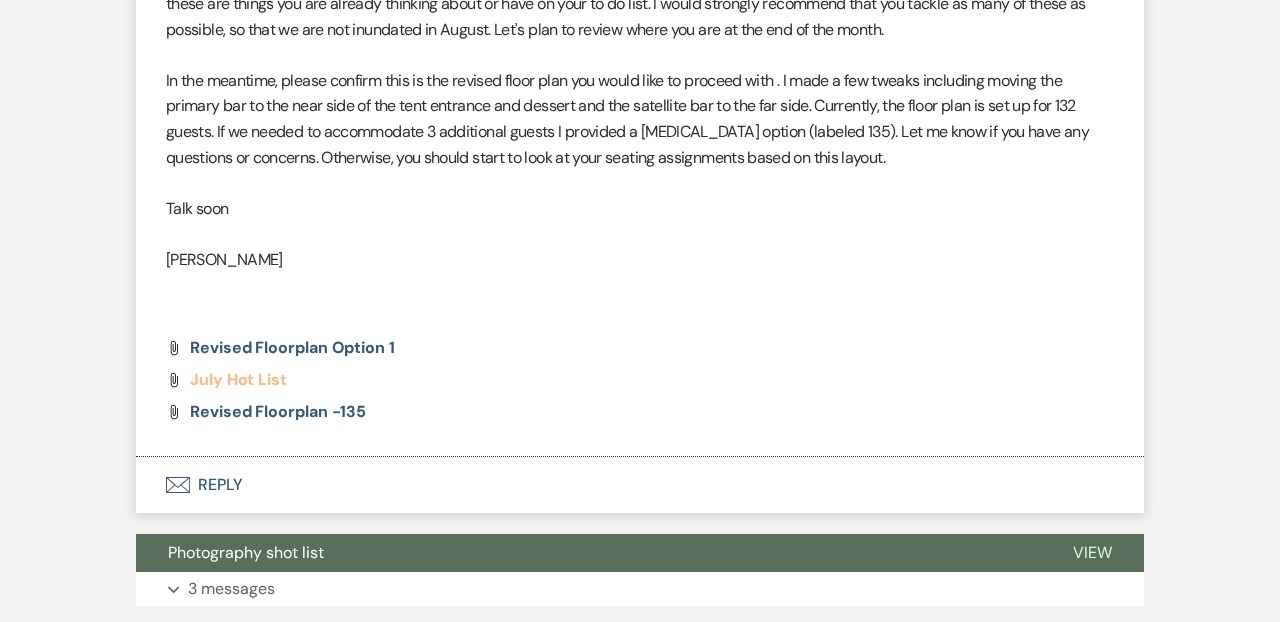 click on "July Hot List" at bounding box center (238, 379) 